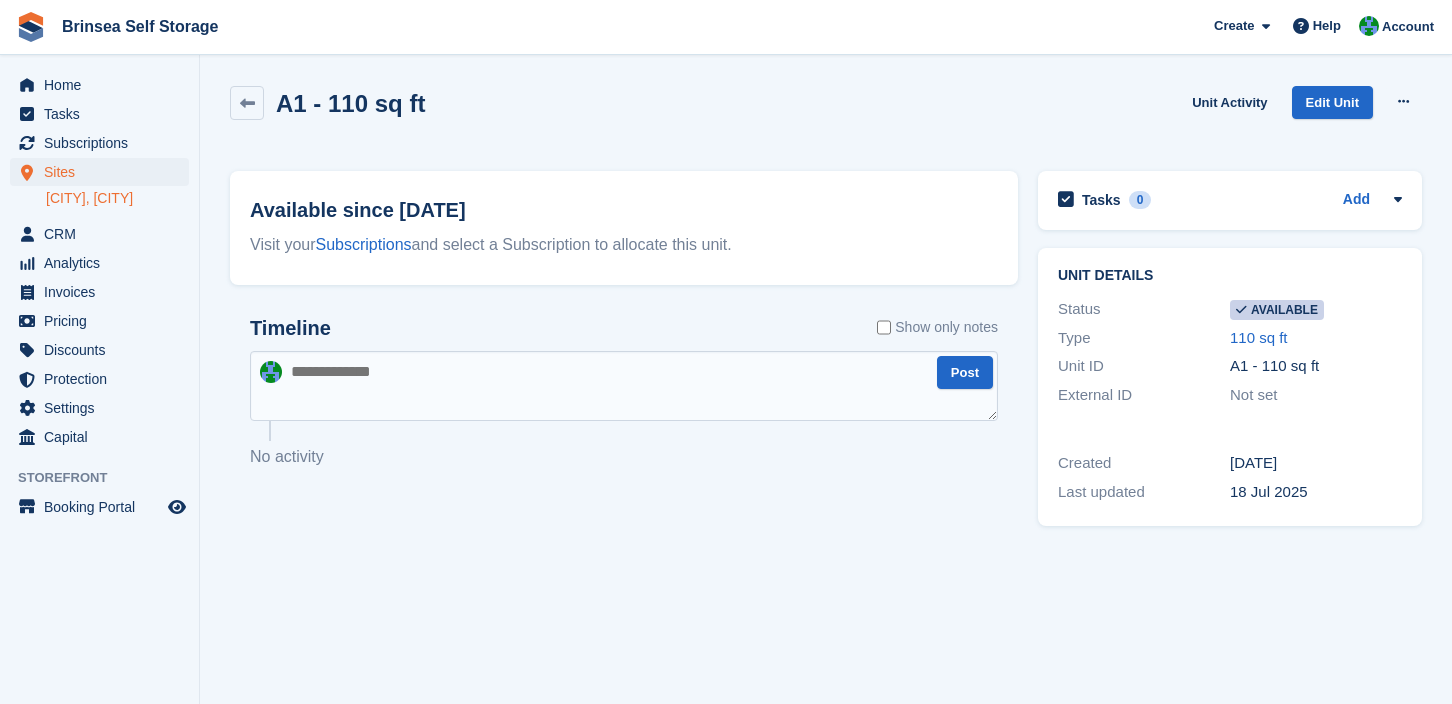 scroll, scrollTop: 0, scrollLeft: 0, axis: both 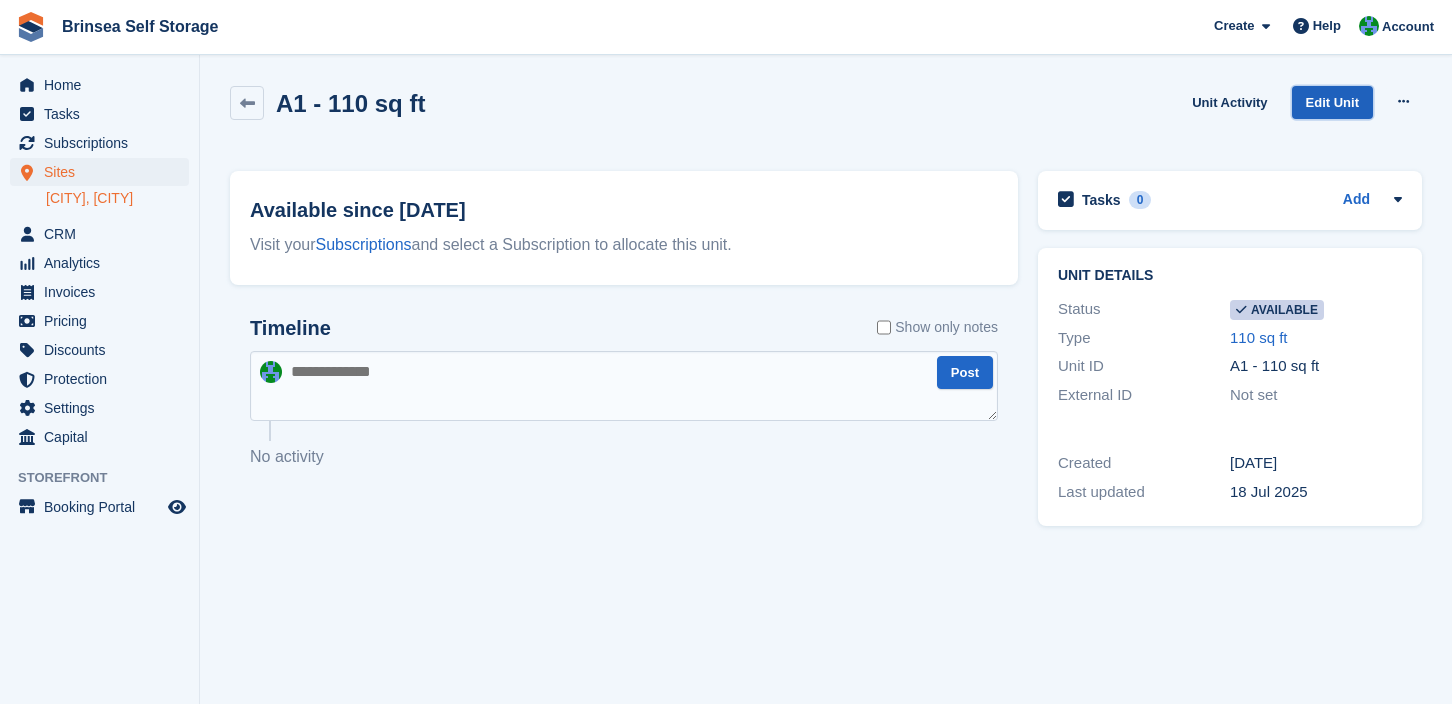 click on "Edit Unit" at bounding box center (1332, 102) 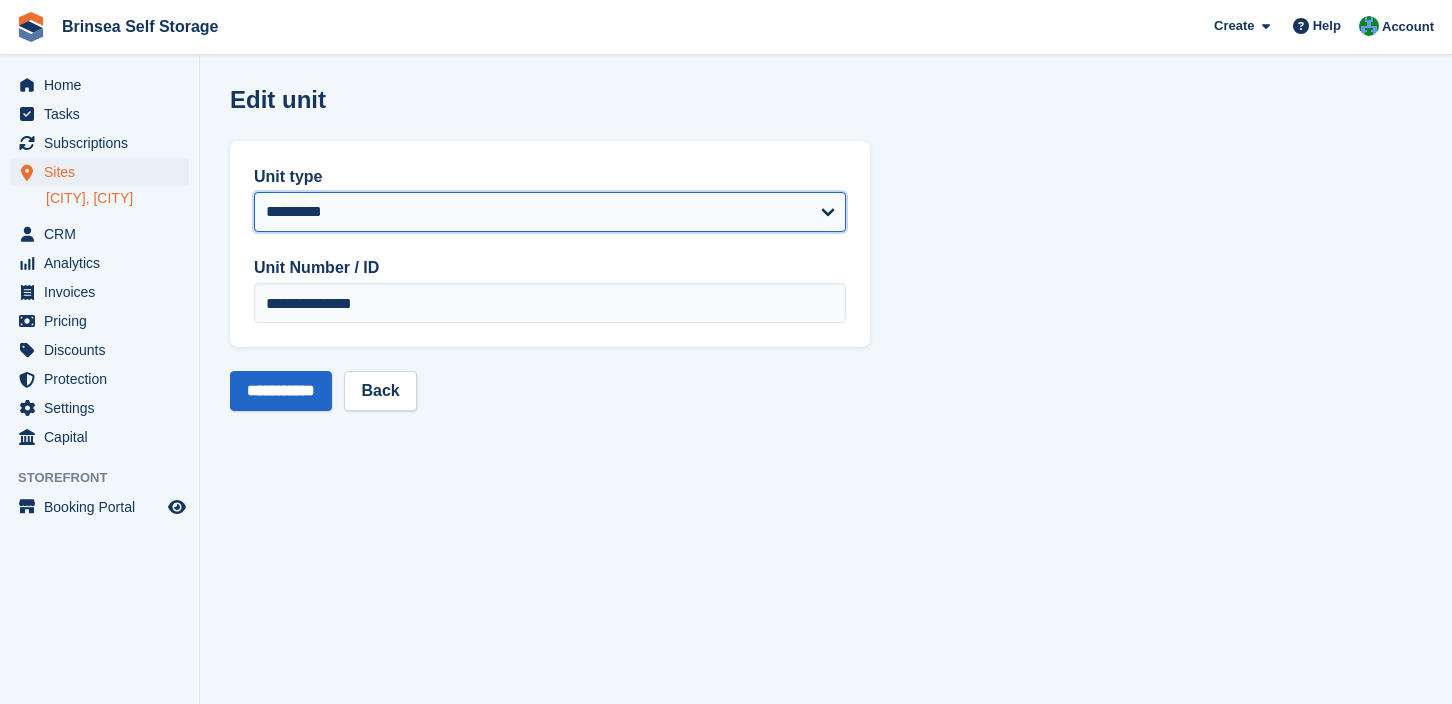 click on "**********" at bounding box center (550, 212) 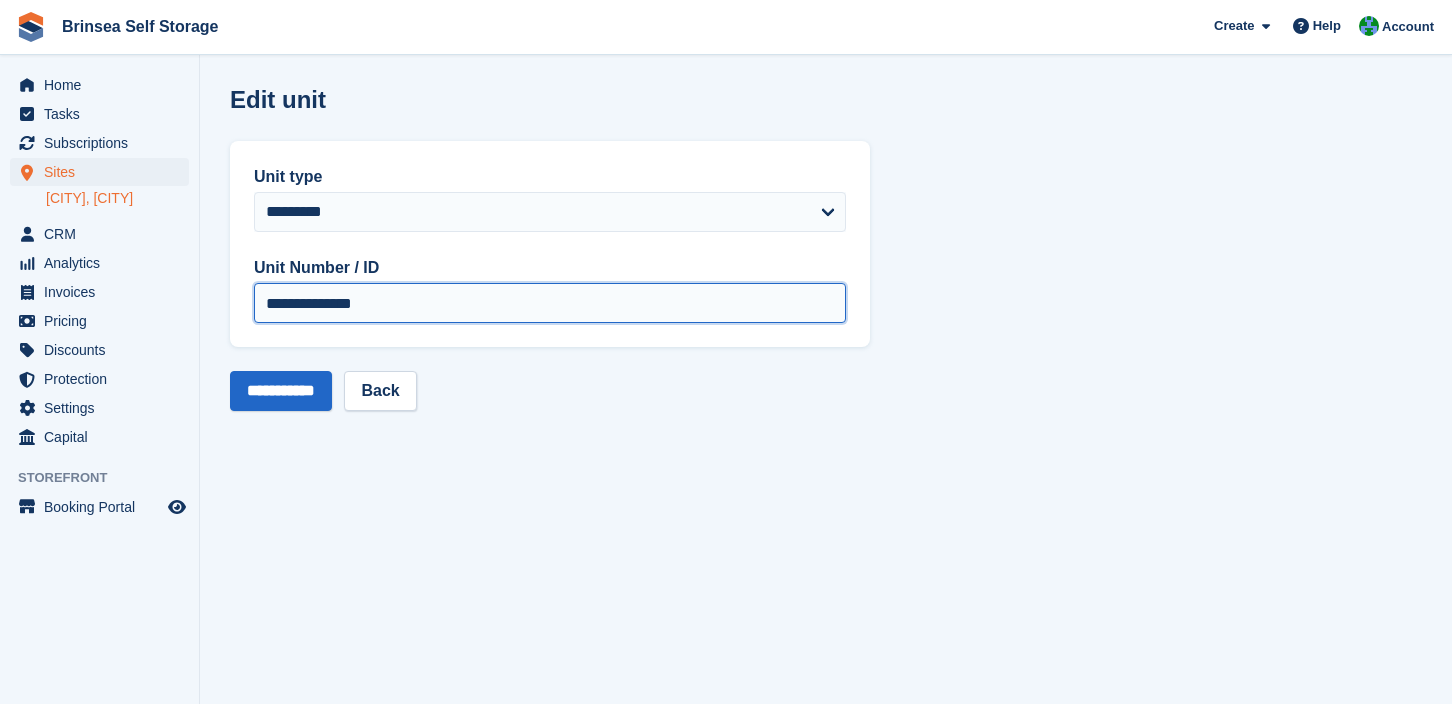 click on "**********" at bounding box center [550, 303] 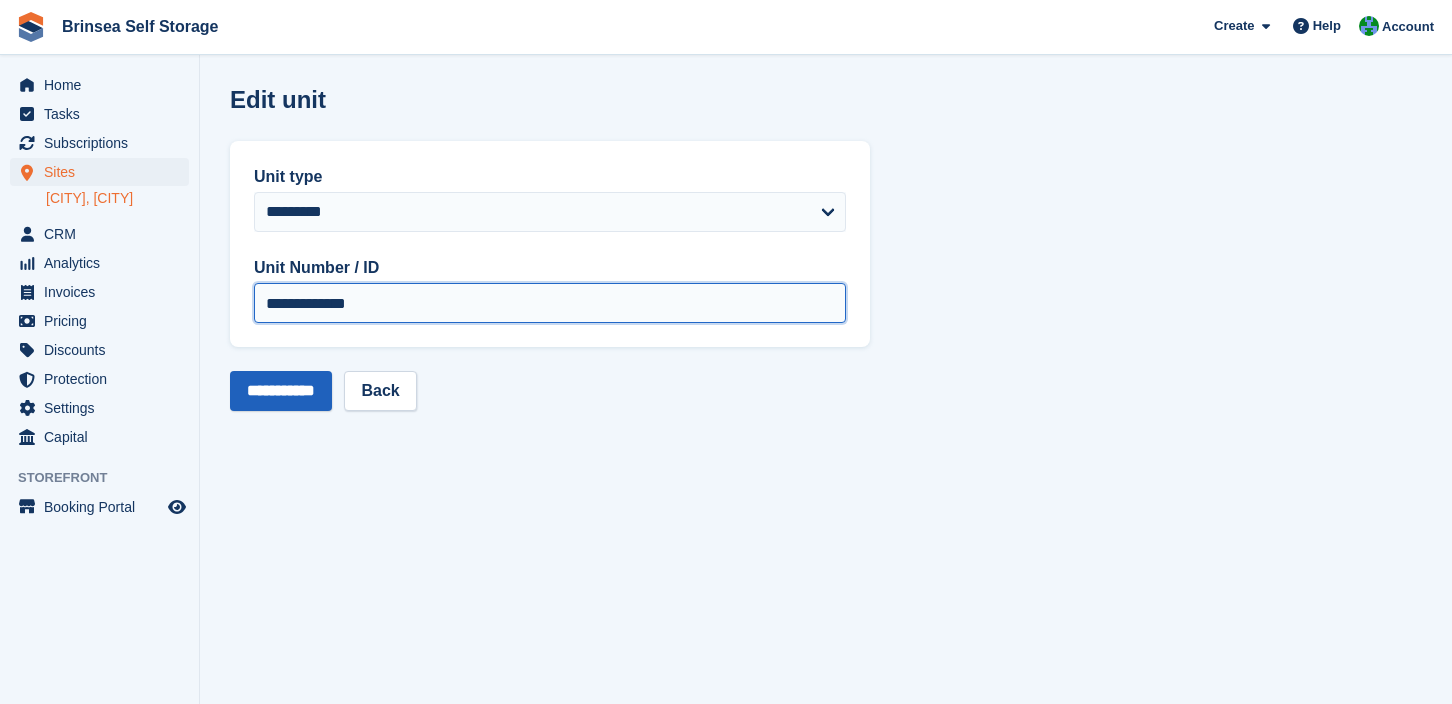 type on "**********" 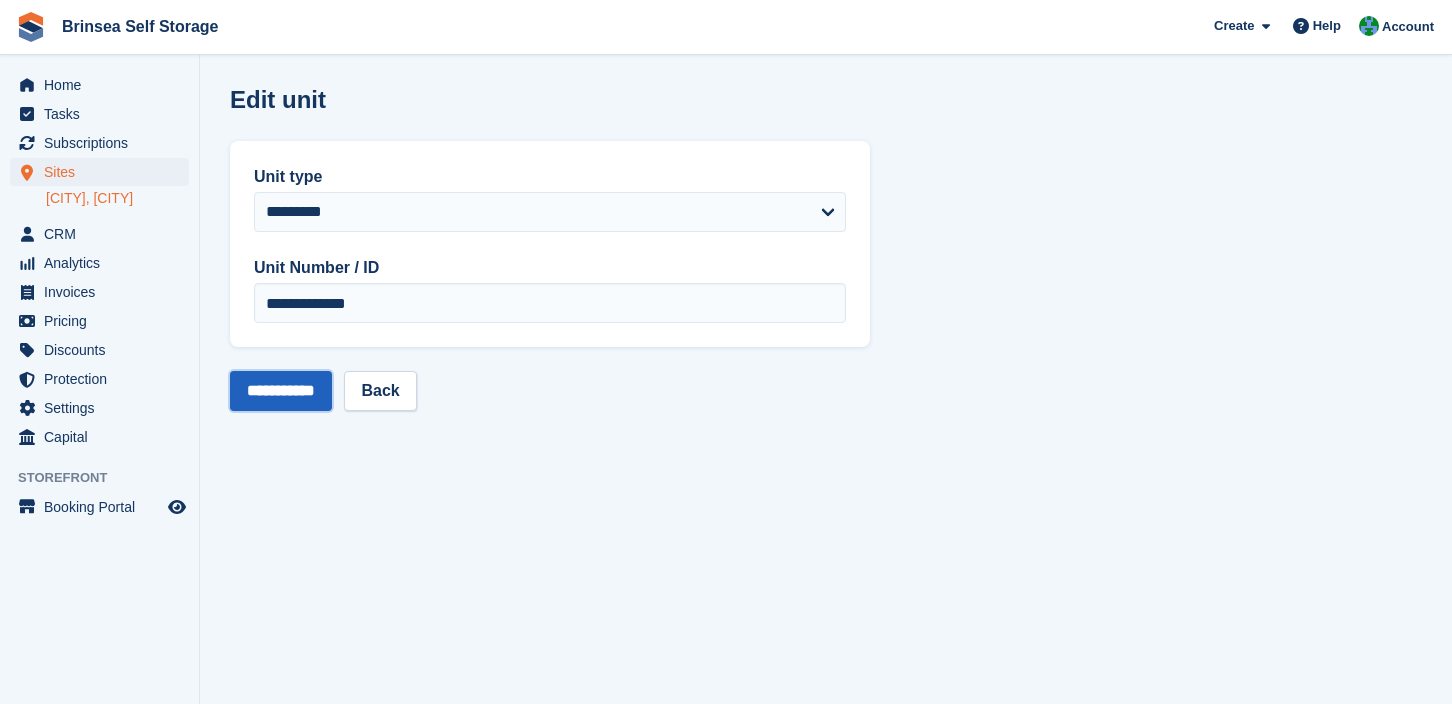 click on "**********" at bounding box center [281, 391] 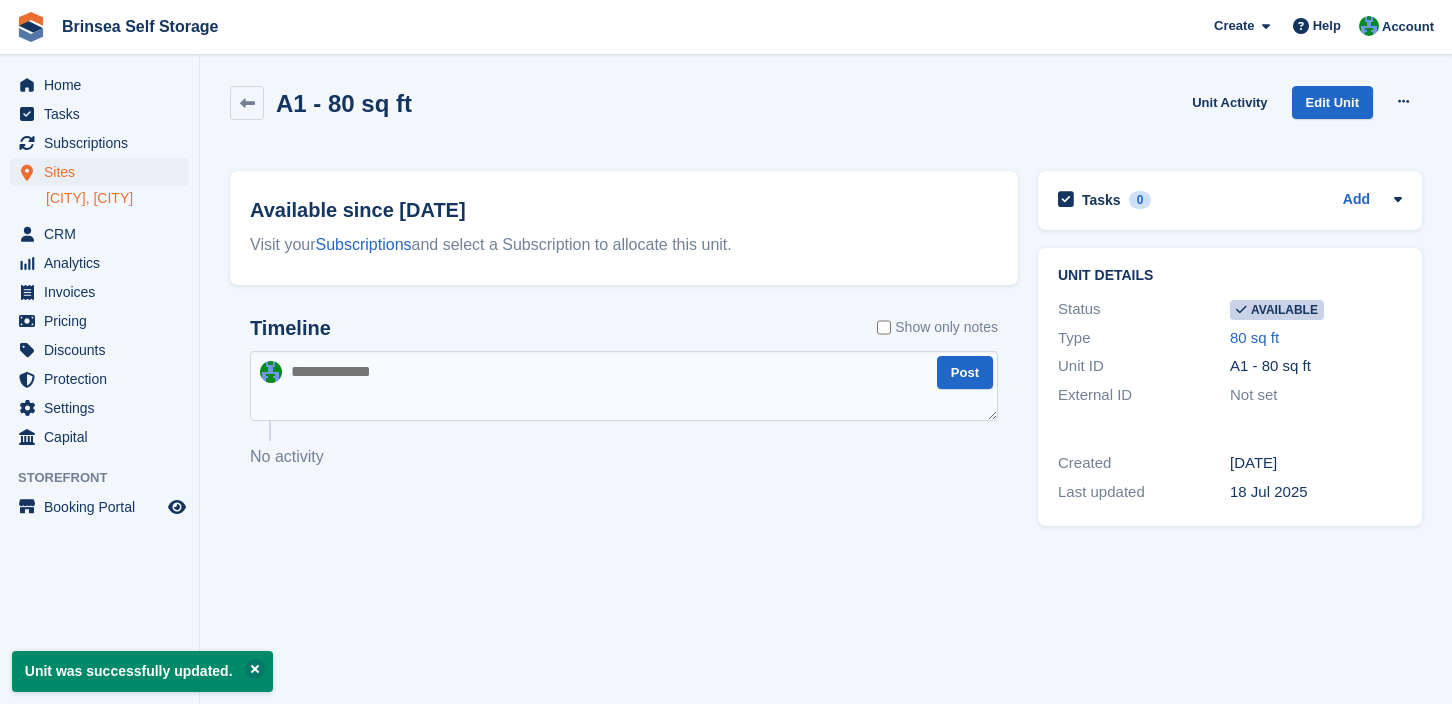 scroll, scrollTop: 0, scrollLeft: 0, axis: both 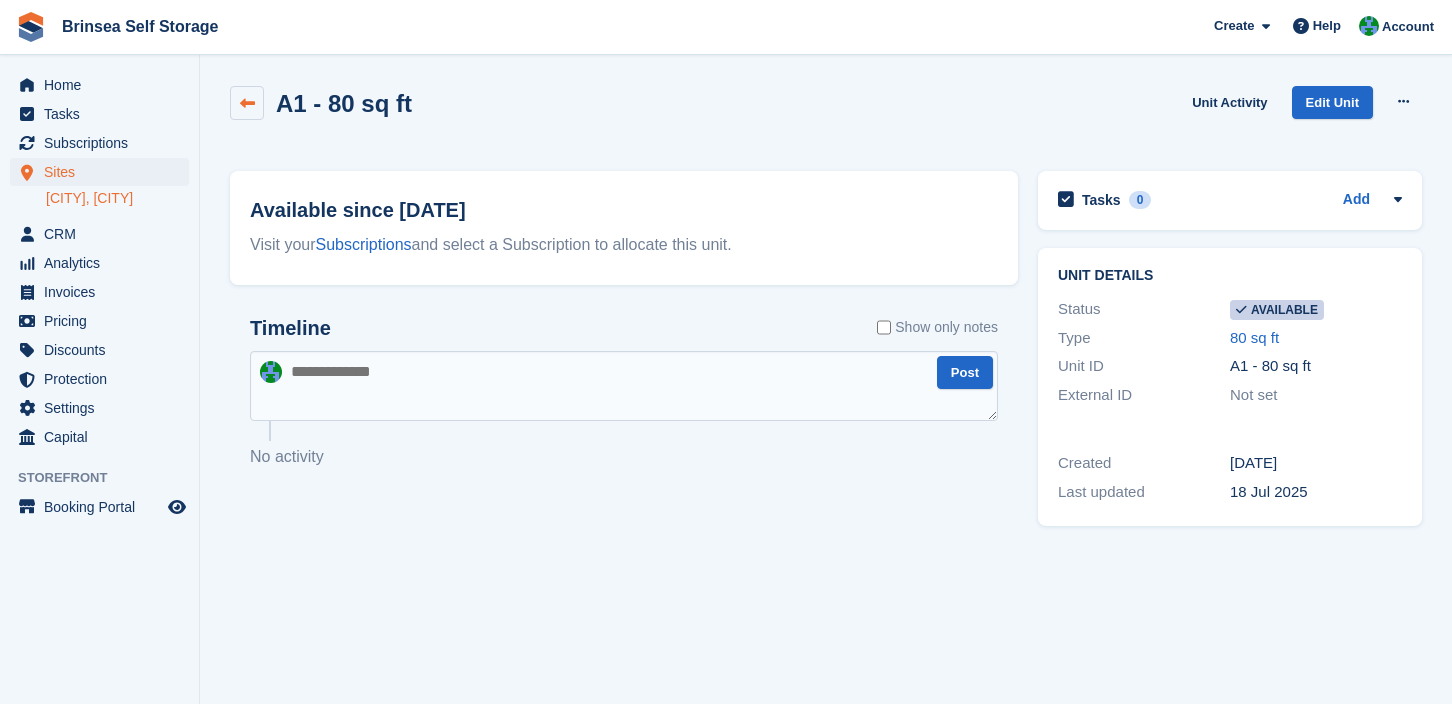 click at bounding box center [247, 103] 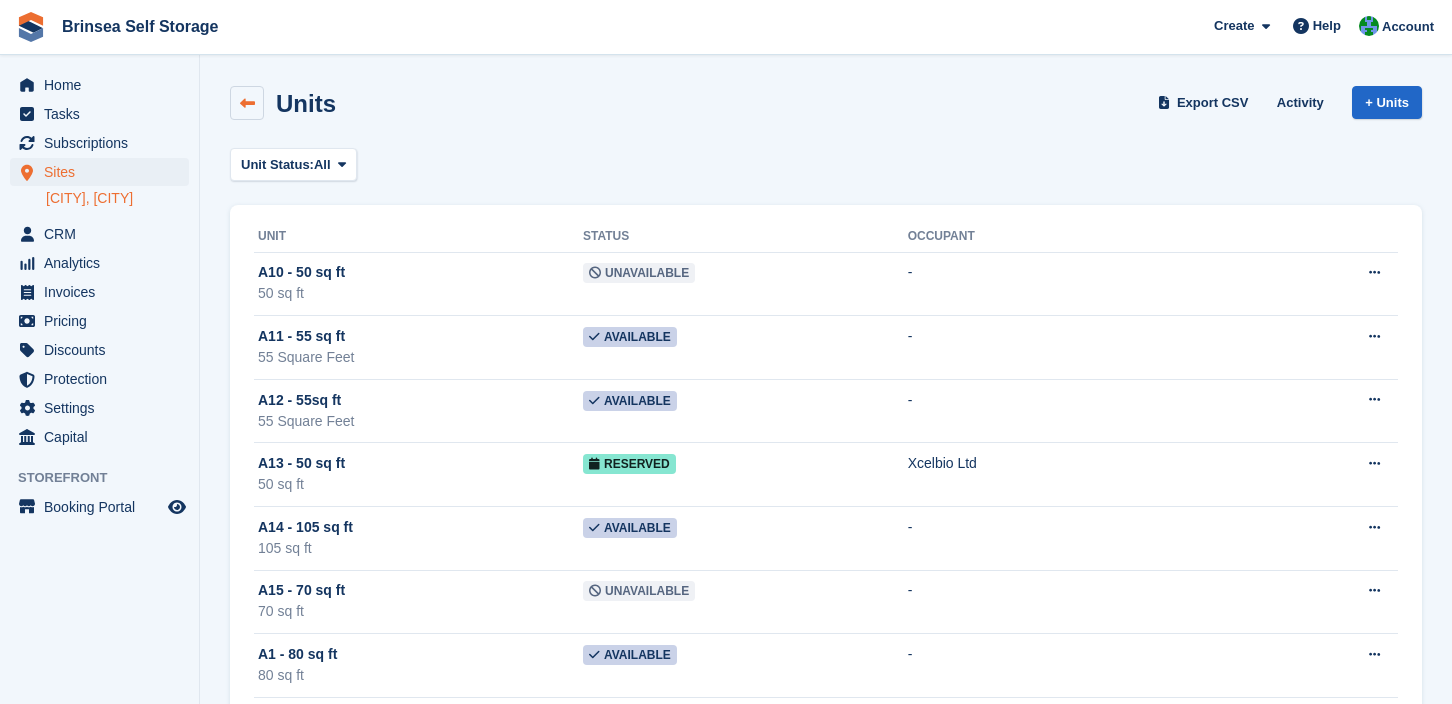 click at bounding box center (247, 103) 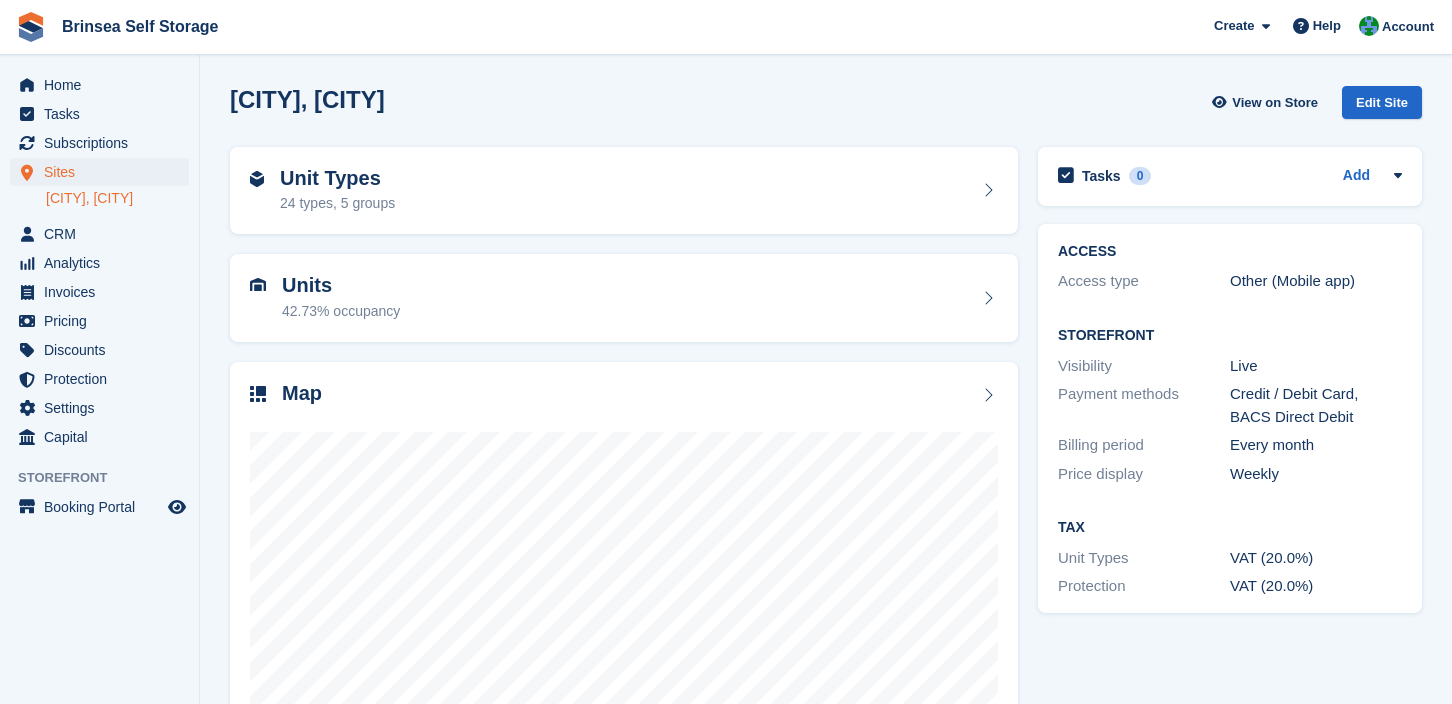 scroll, scrollTop: 0, scrollLeft: 0, axis: both 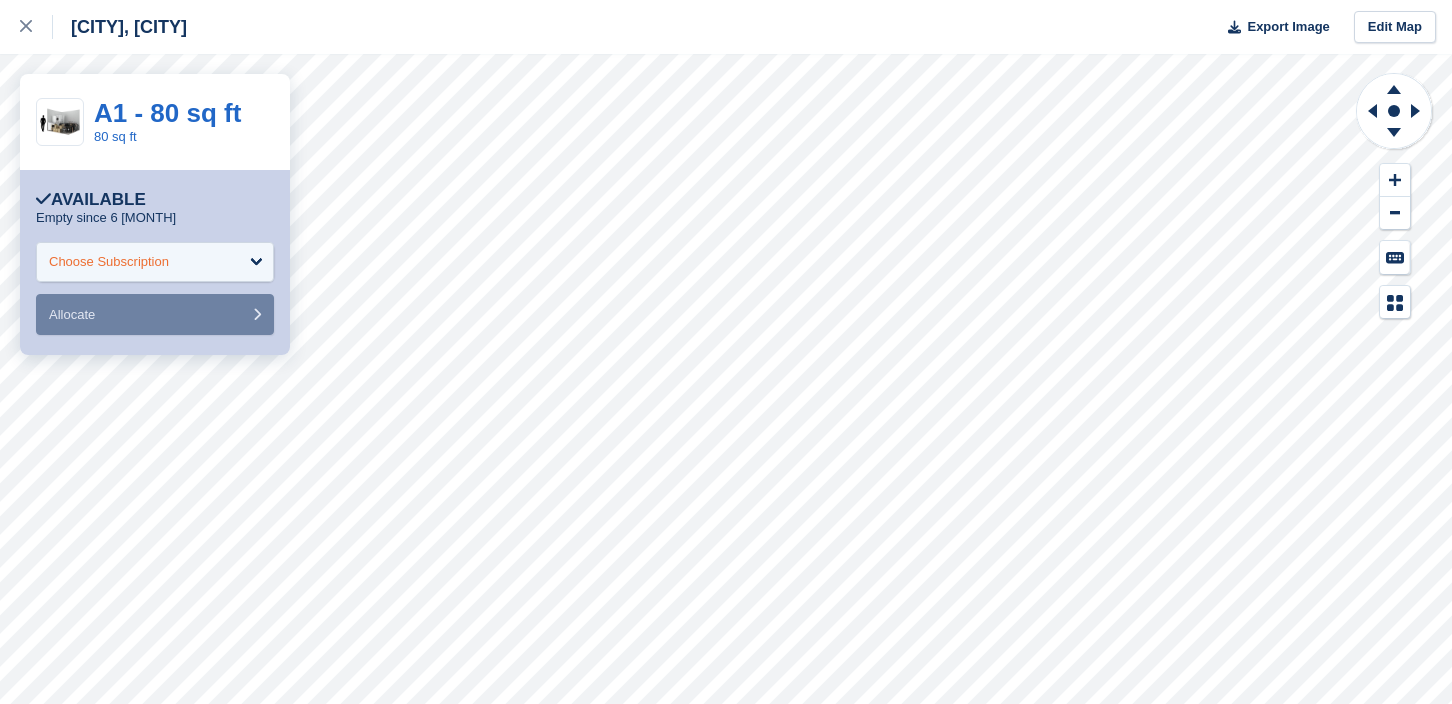 click on "Choose Subscription" at bounding box center (155, 262) 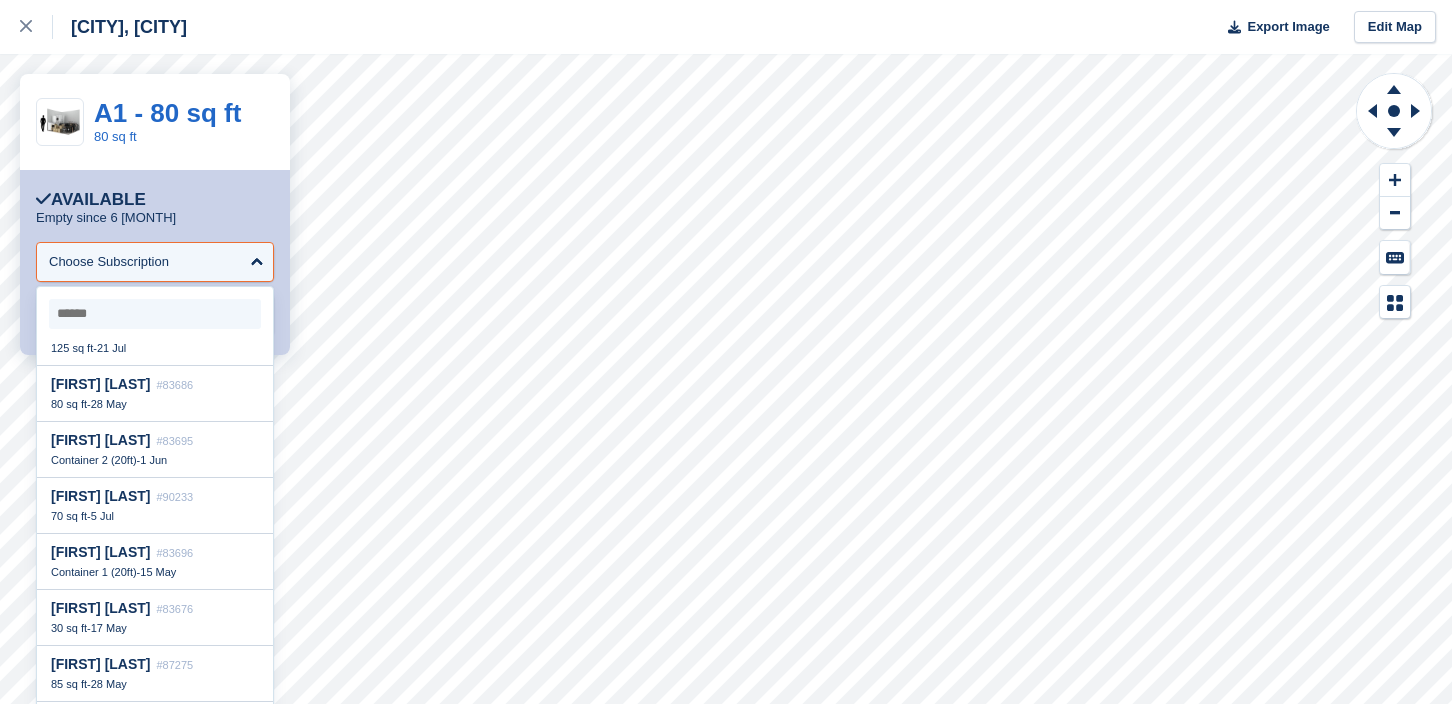 scroll, scrollTop: 750, scrollLeft: 0, axis: vertical 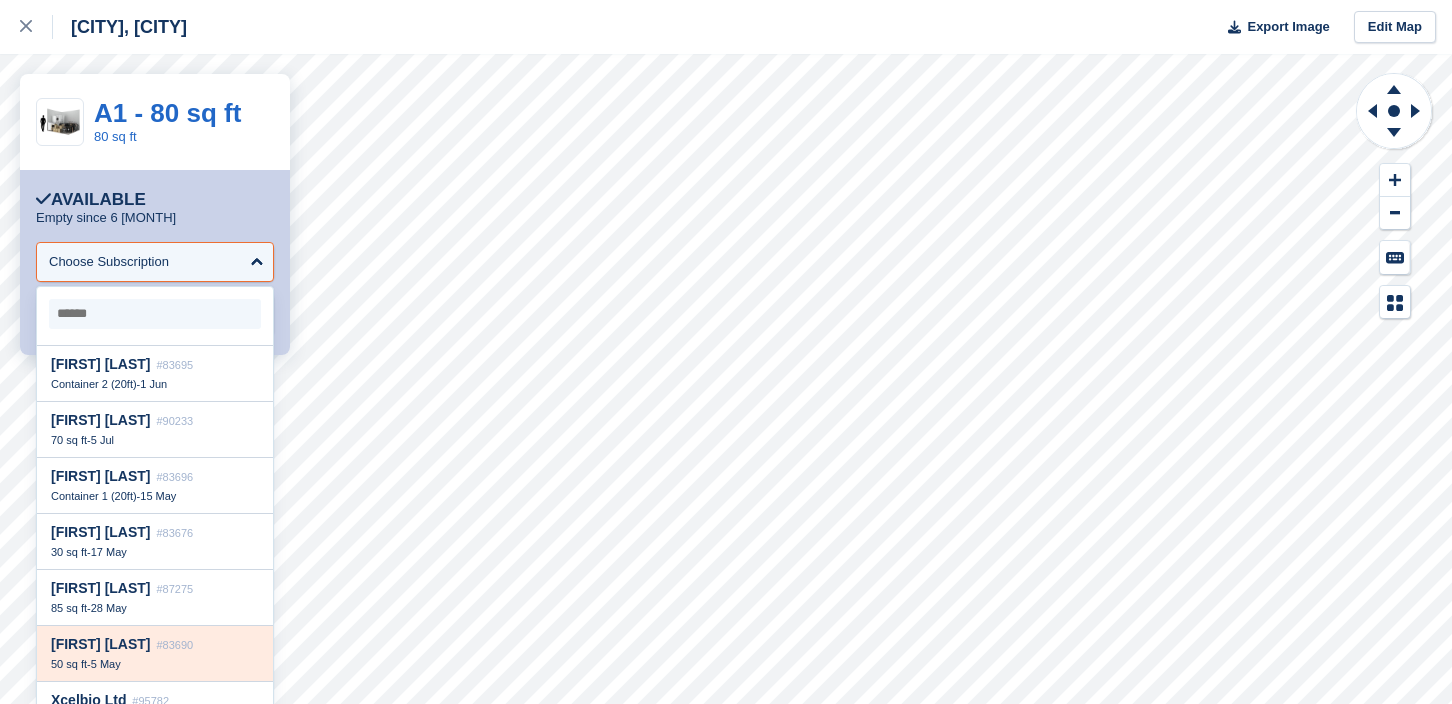 click on "Thomas Howell
#83690
50 sq ft  -   5 May" at bounding box center (155, 654) 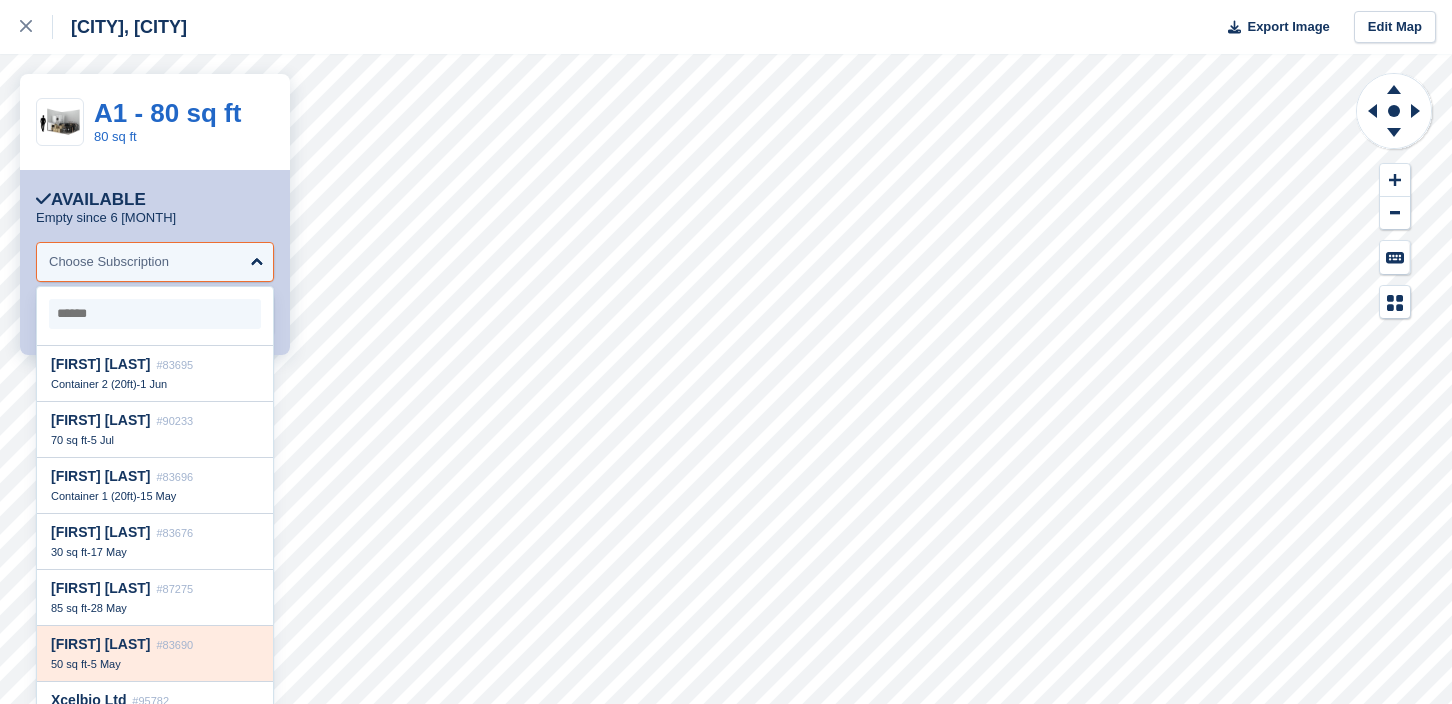 select on "*****" 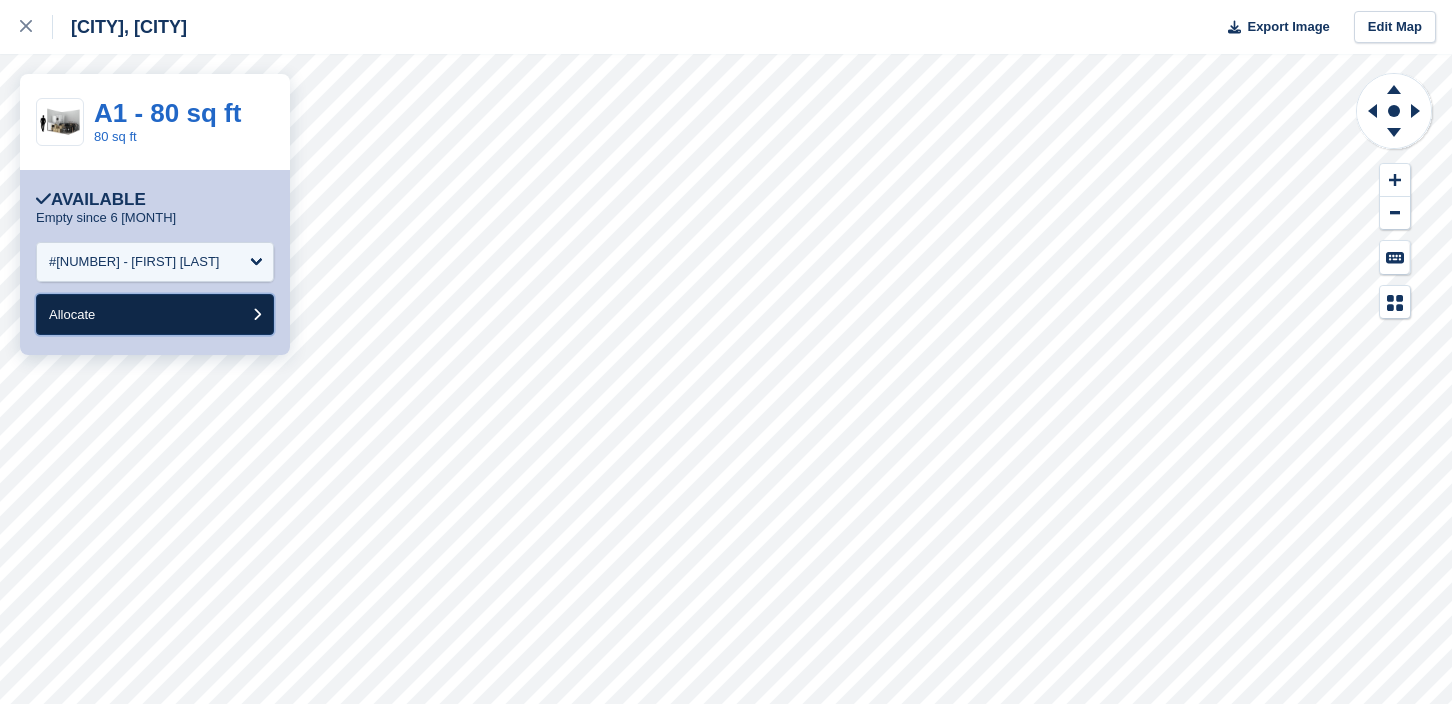 click on "Allocate" at bounding box center (155, 314) 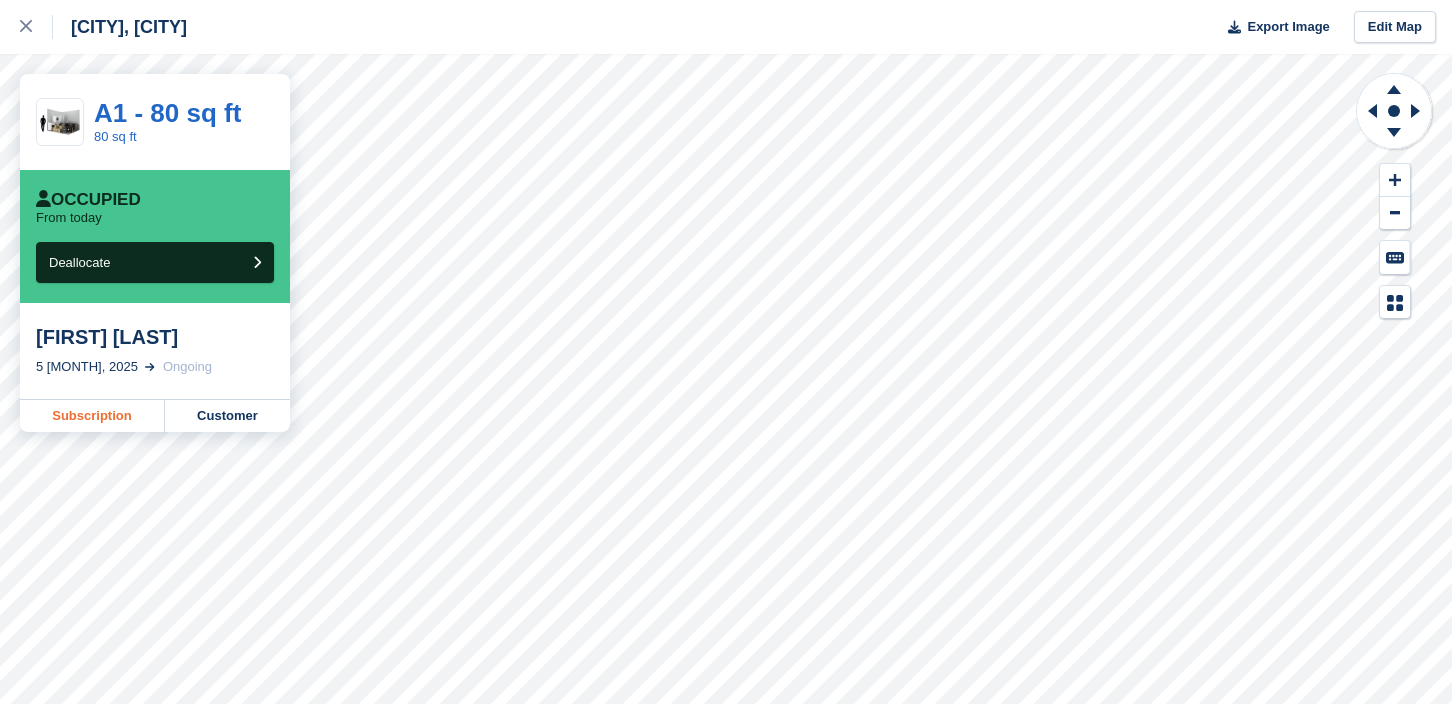 click on "Subscription" at bounding box center (92, 416) 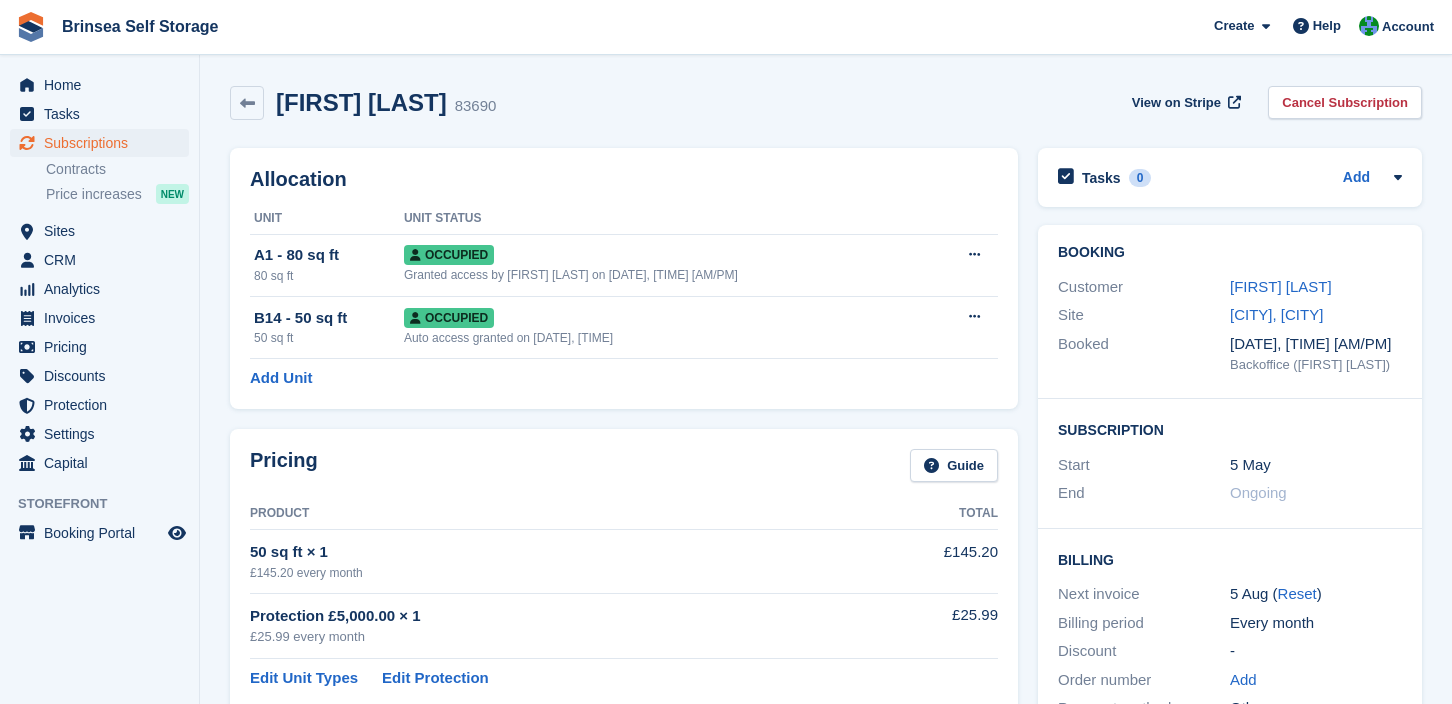 scroll, scrollTop: 0, scrollLeft: 0, axis: both 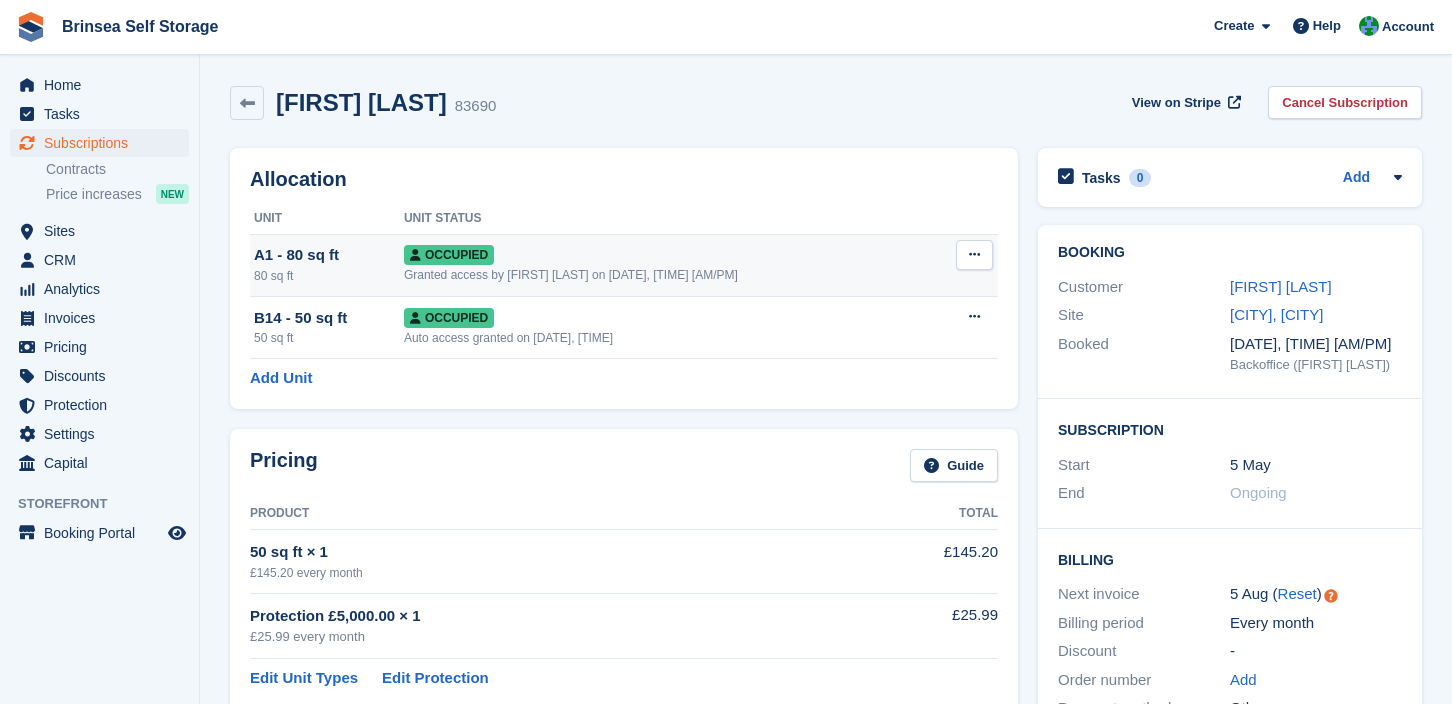 click on "Granted access by Jeff Cherson on 18th Jul,   3:53 PM" at bounding box center [668, 275] 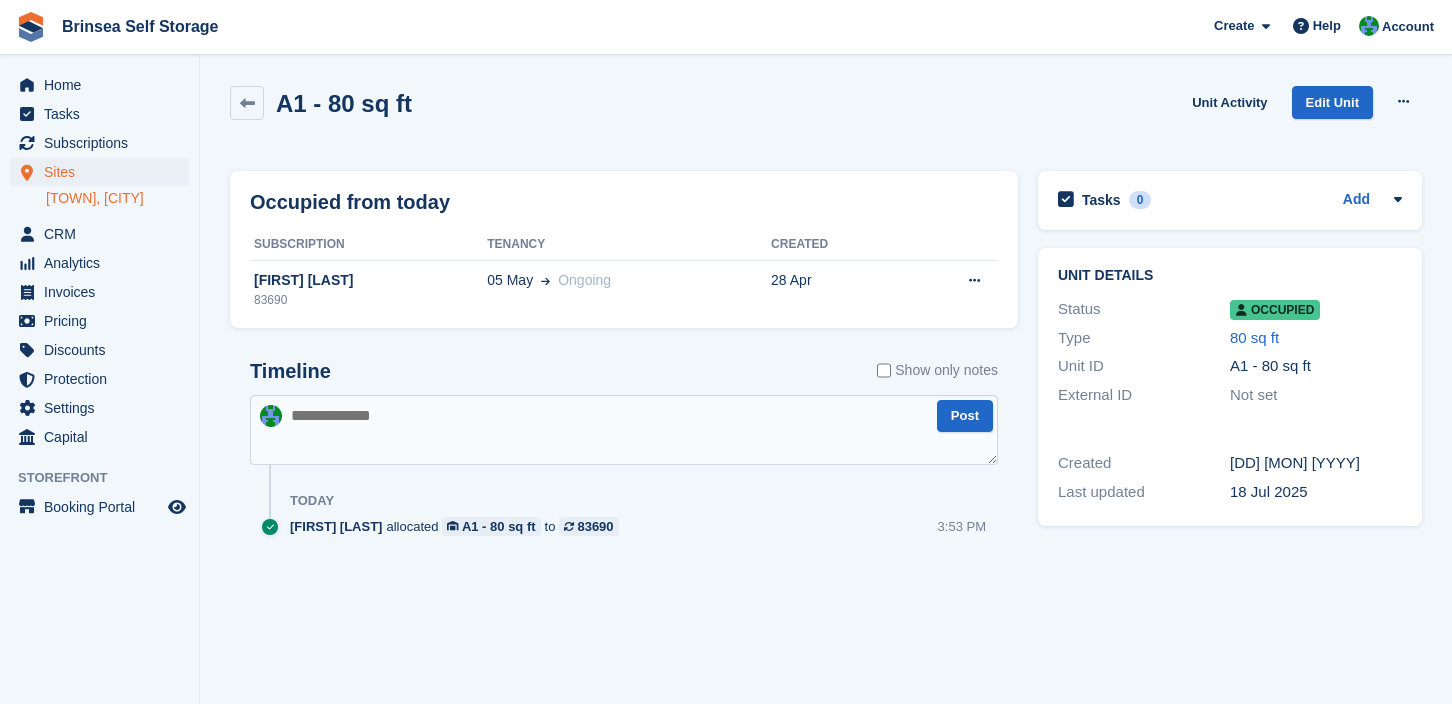 scroll, scrollTop: 0, scrollLeft: 0, axis: both 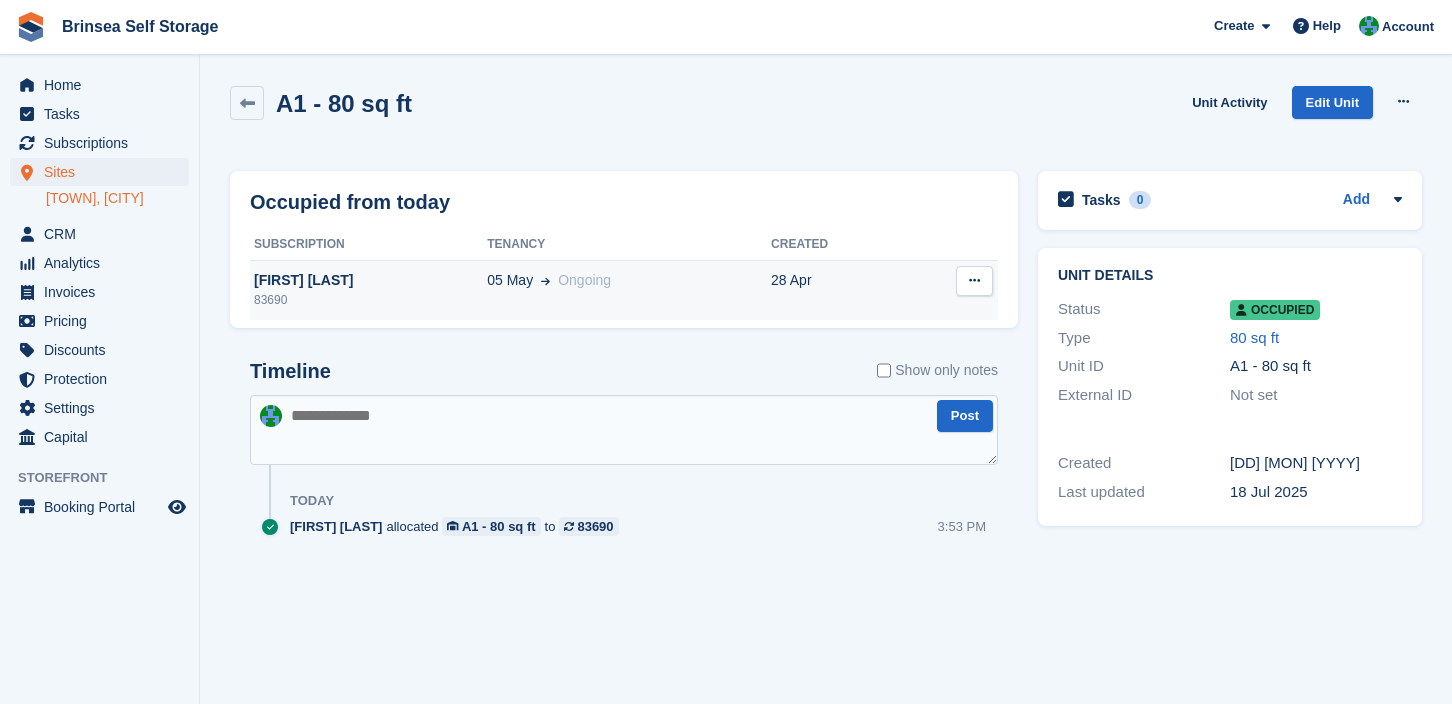 click at bounding box center (974, 280) 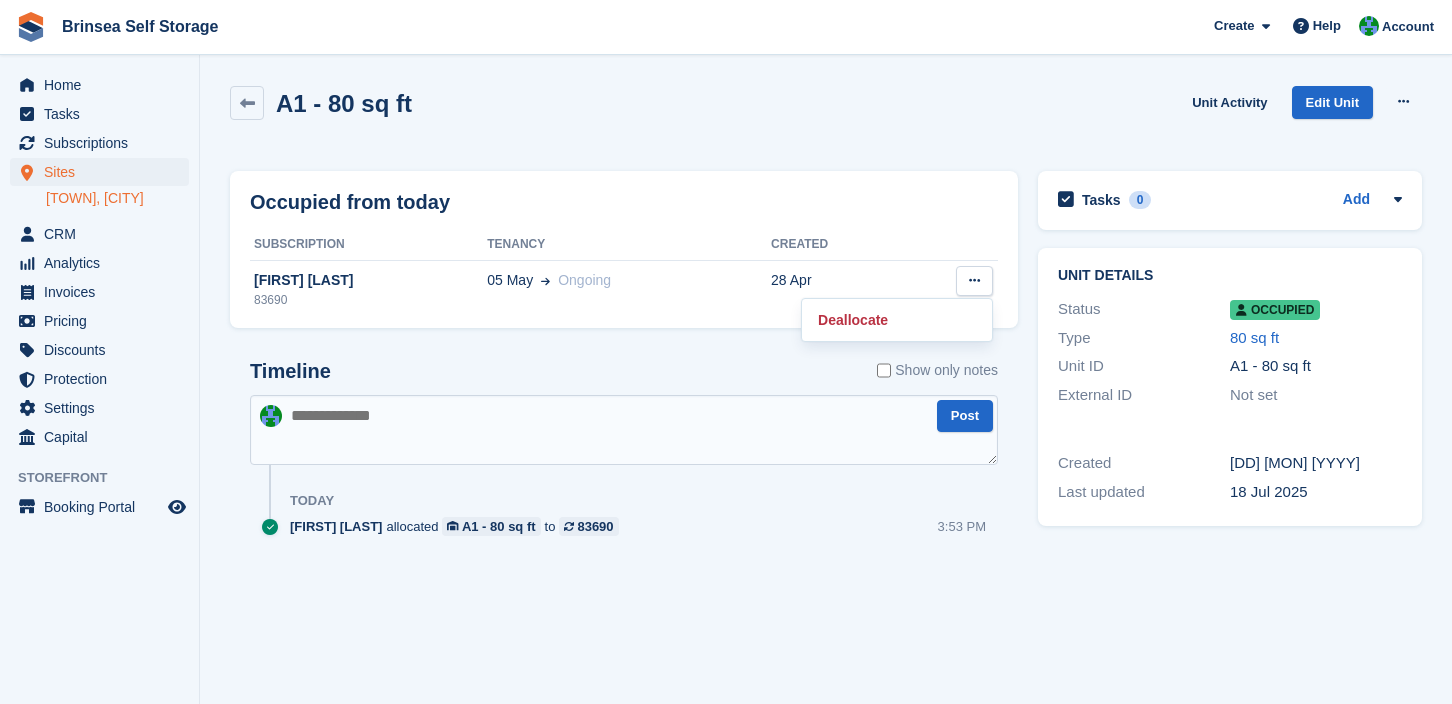 click on "Created" at bounding box center [836, 245] 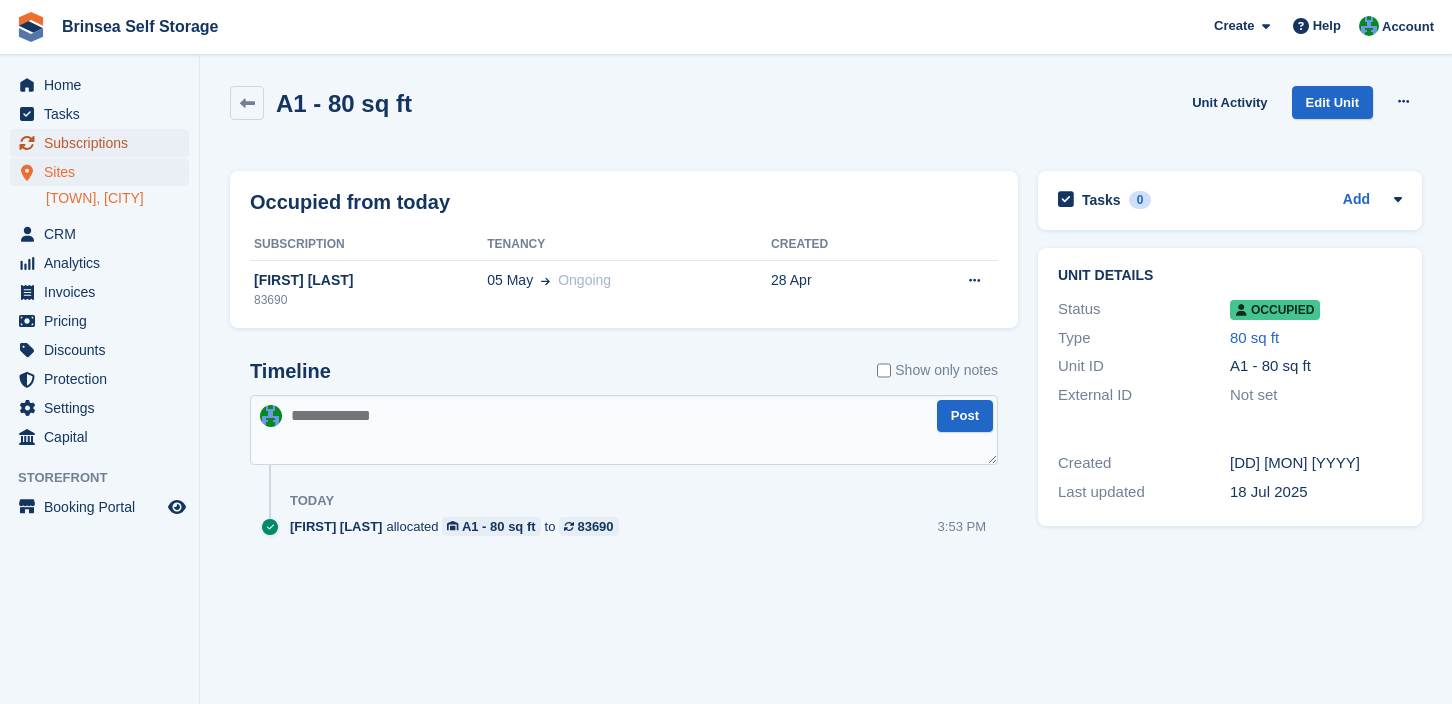 click on "Subscriptions" at bounding box center [104, 143] 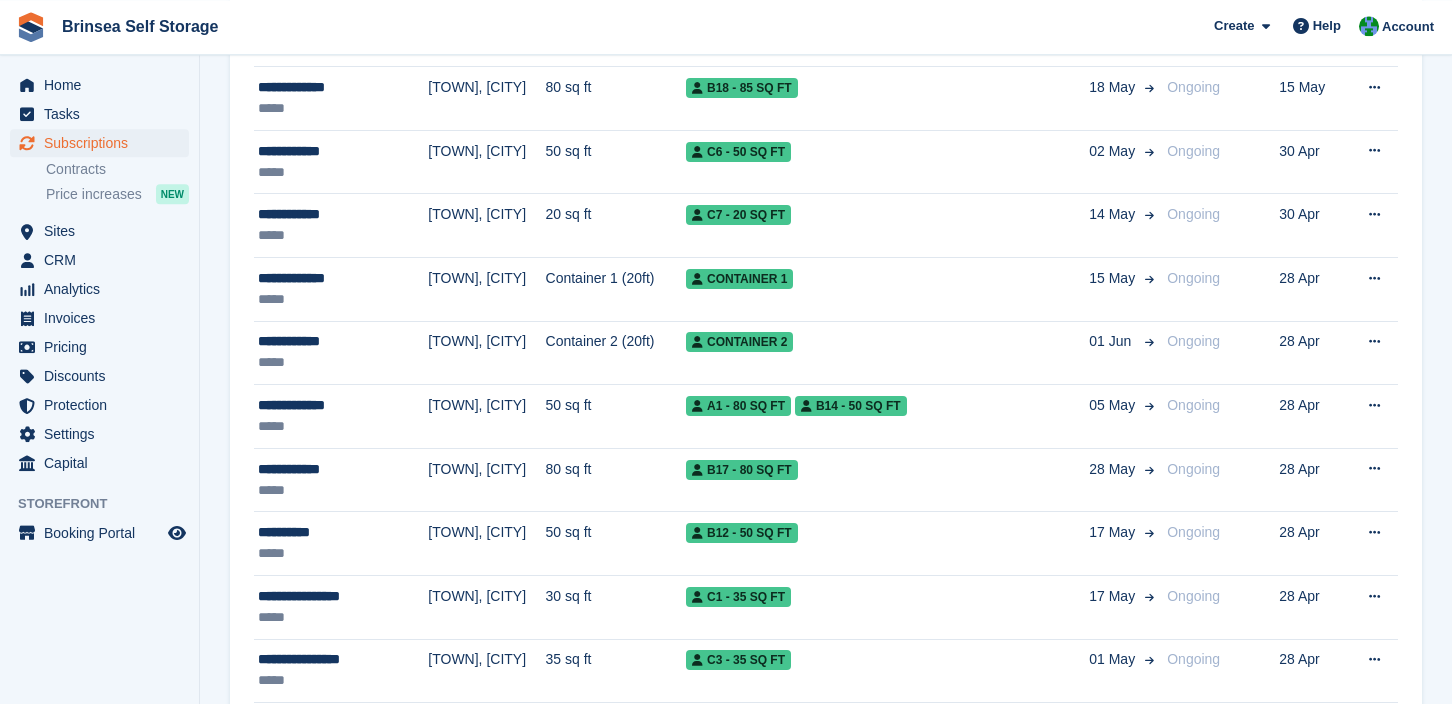 scroll, scrollTop: 731, scrollLeft: 0, axis: vertical 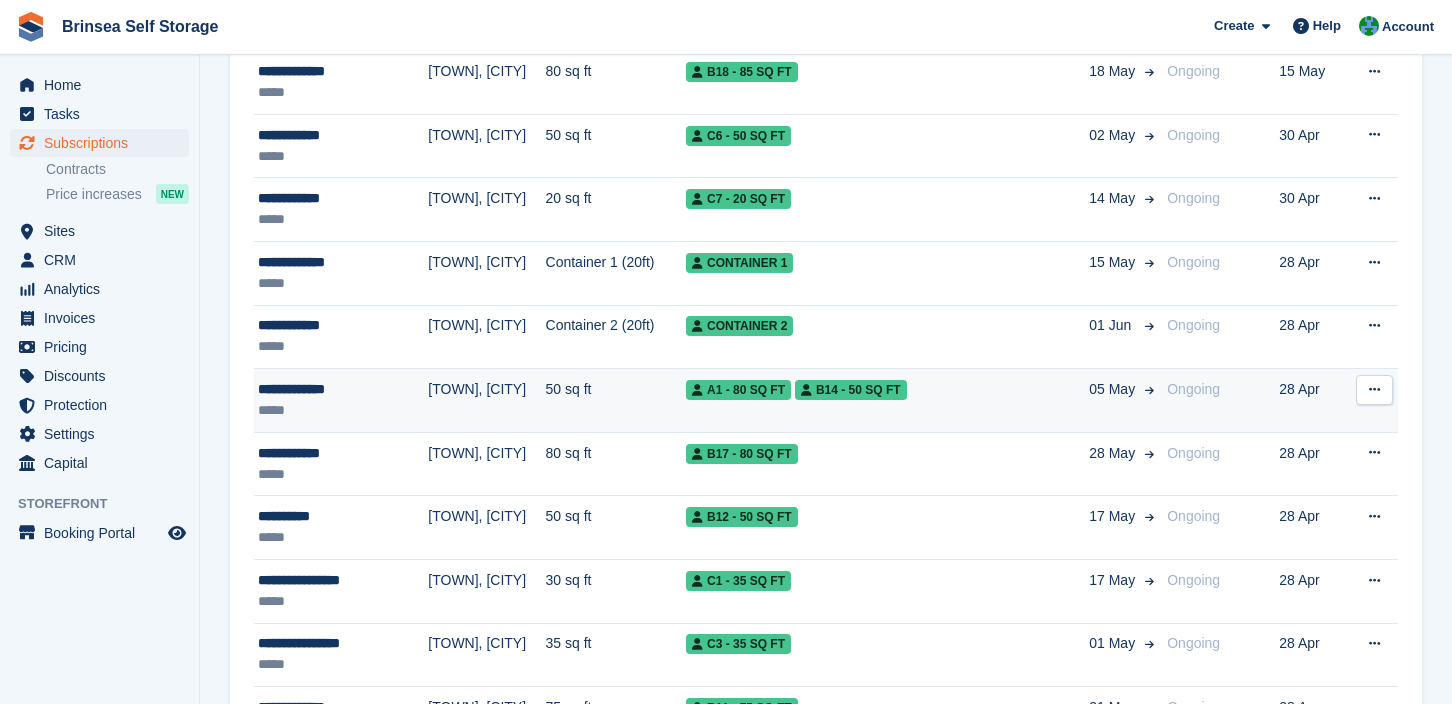 click on "B14 - 50 sq ft" at bounding box center [851, 390] 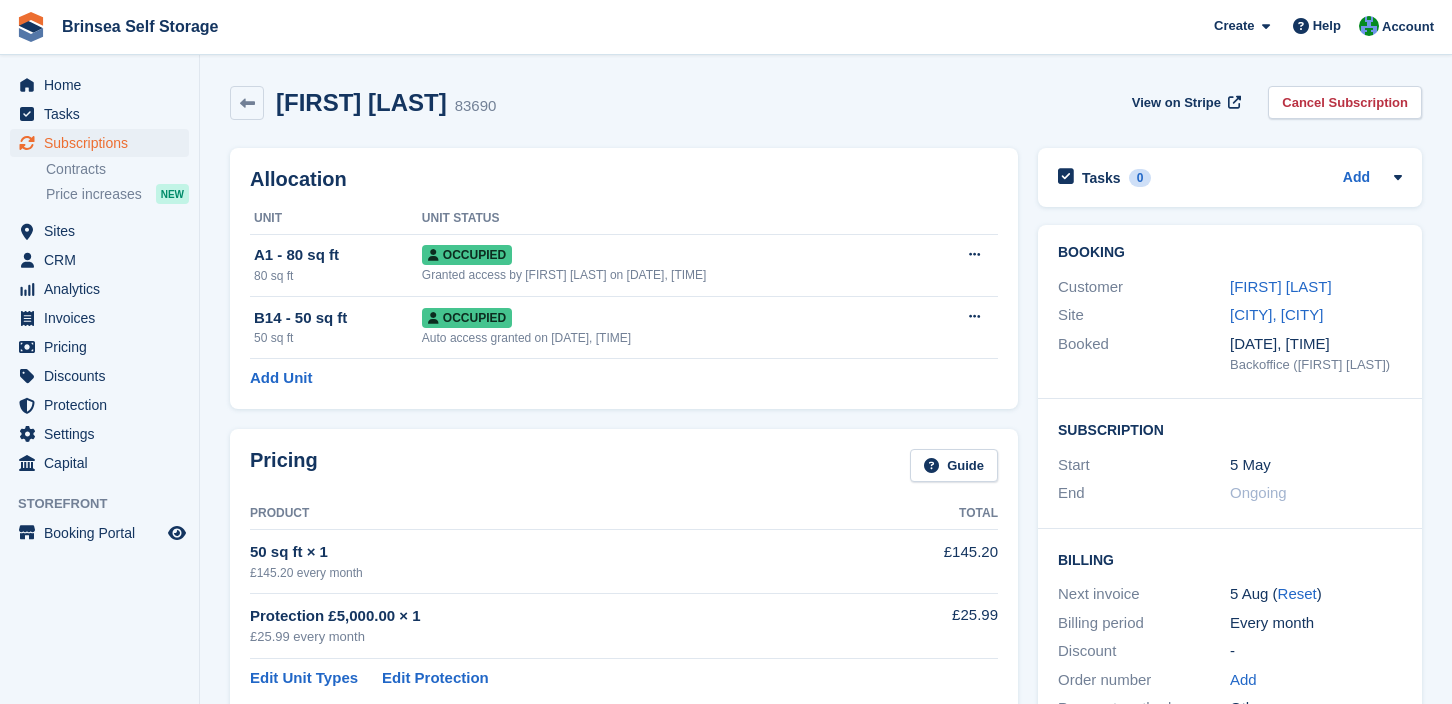 scroll, scrollTop: 0, scrollLeft: 0, axis: both 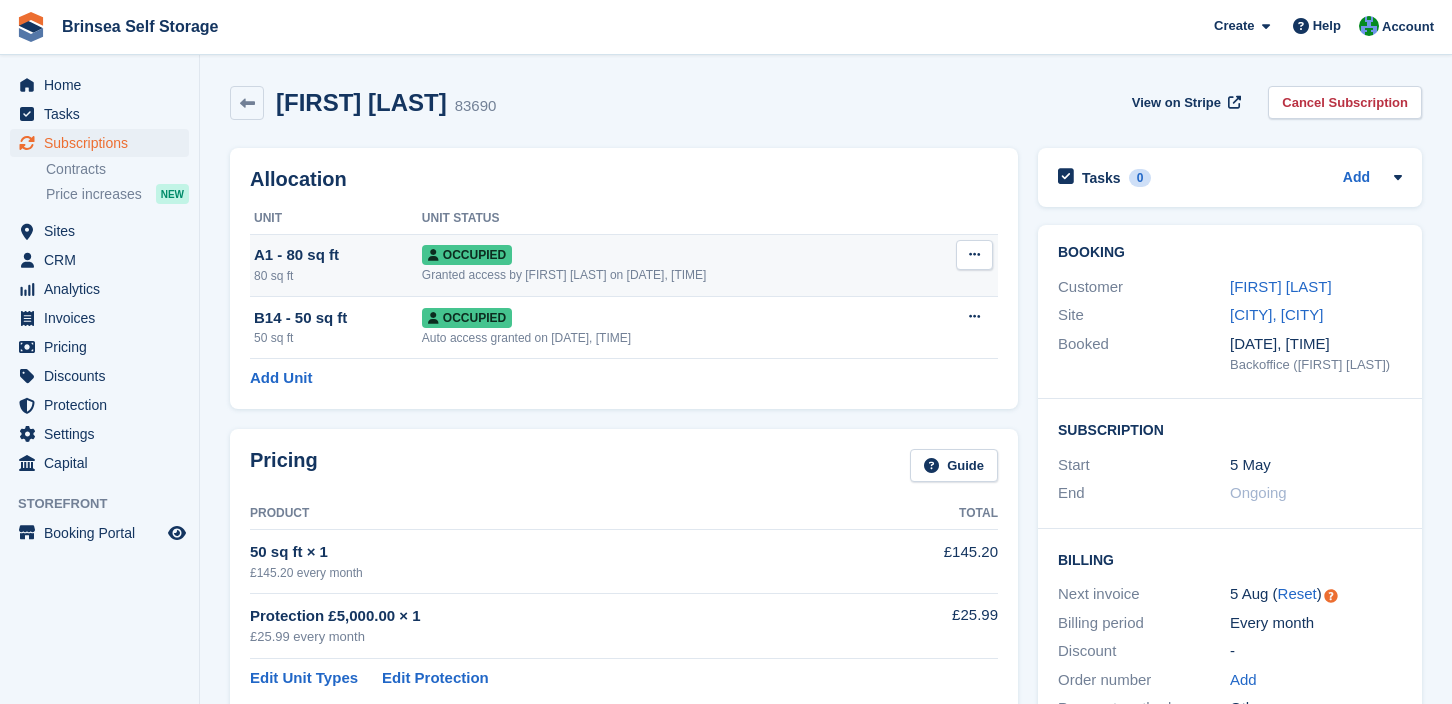 click on "Occupied" at bounding box center (467, 255) 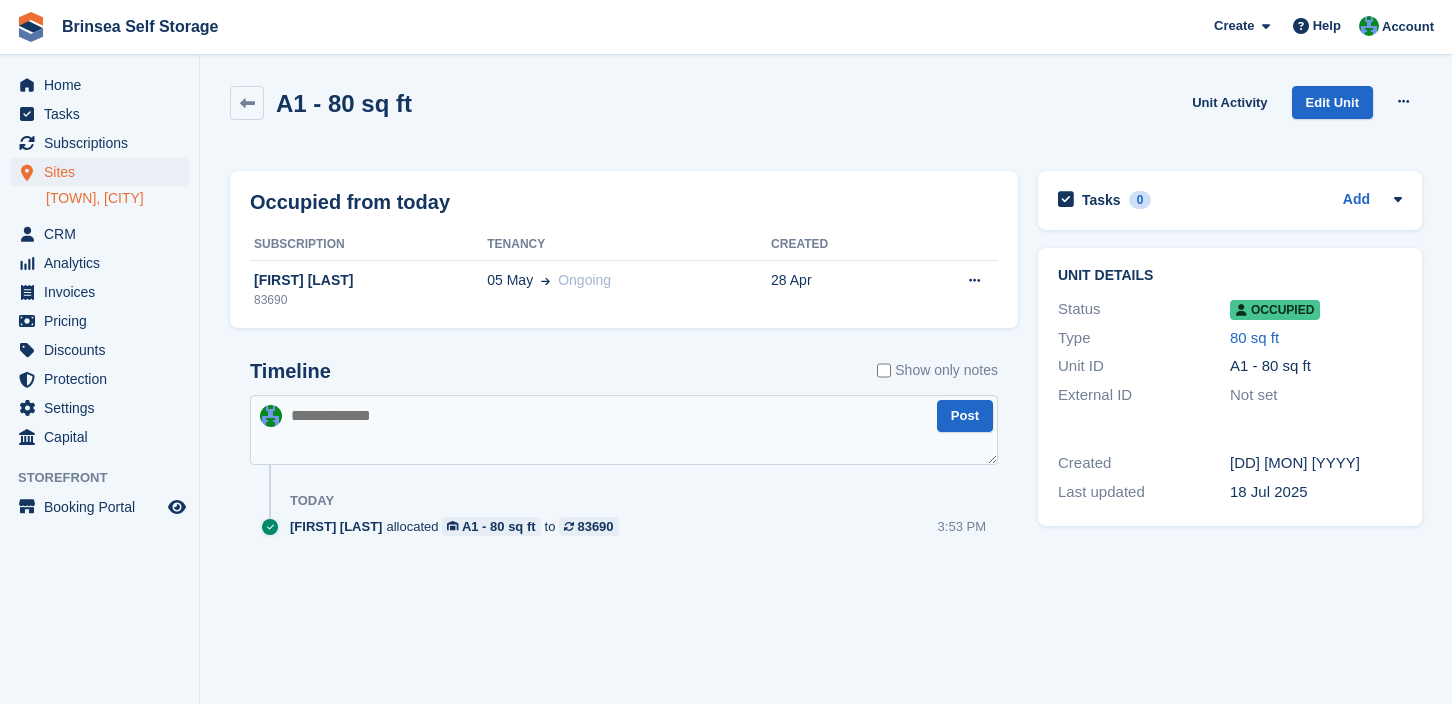 scroll, scrollTop: 0, scrollLeft: 0, axis: both 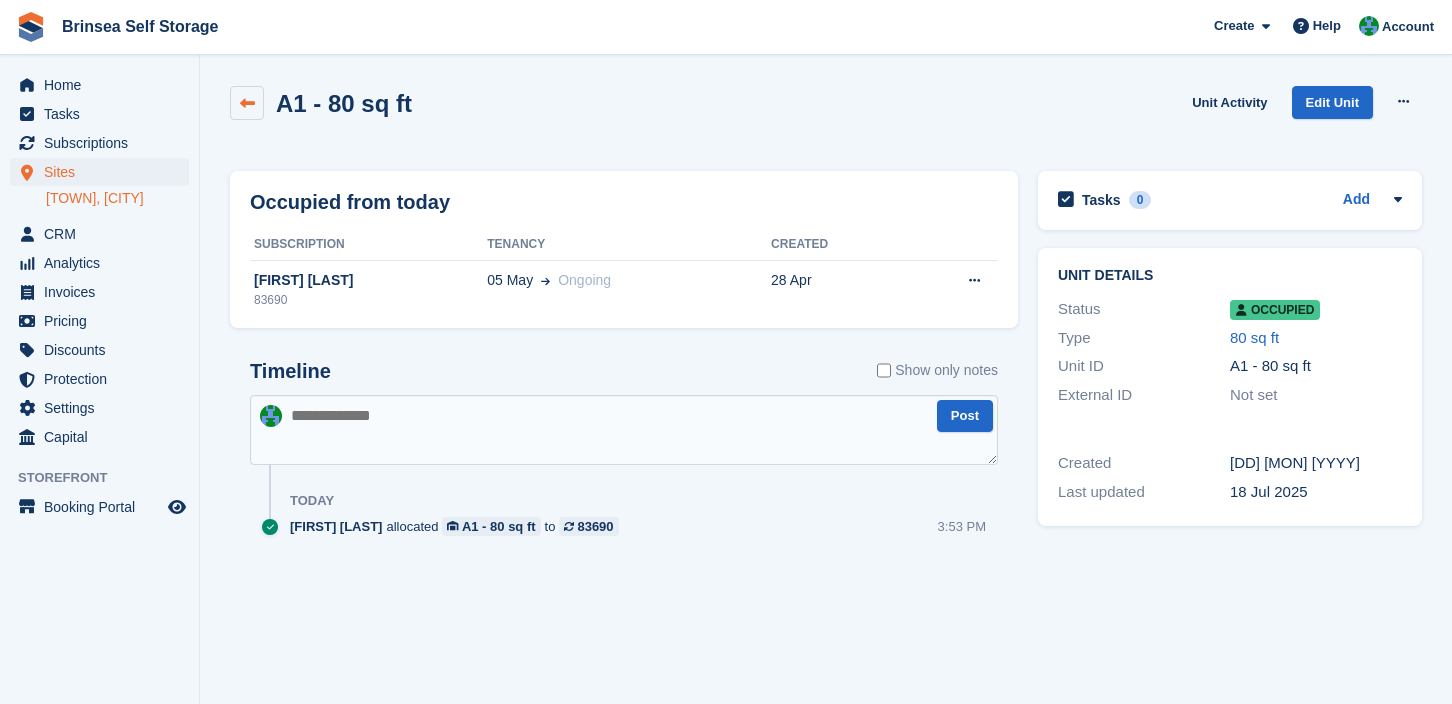 click at bounding box center (247, 103) 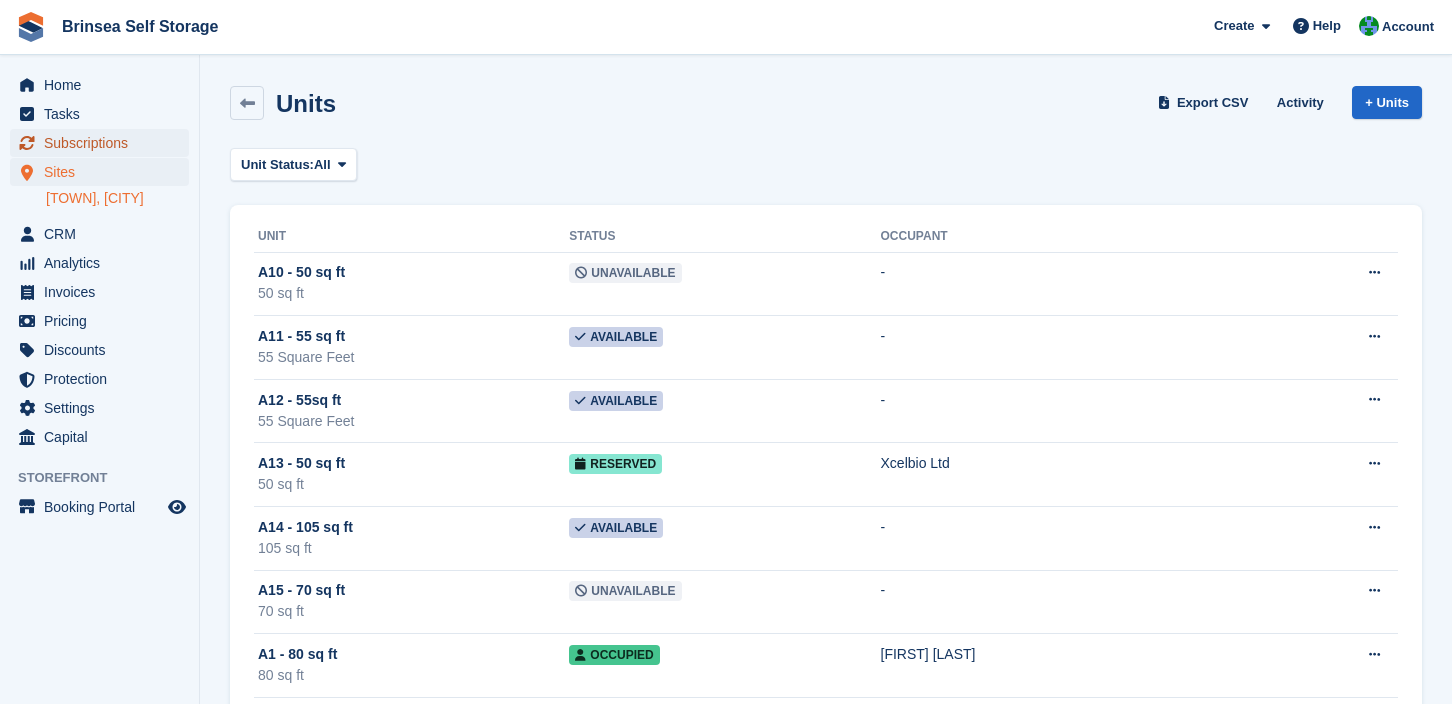 click on "Subscriptions" at bounding box center (104, 143) 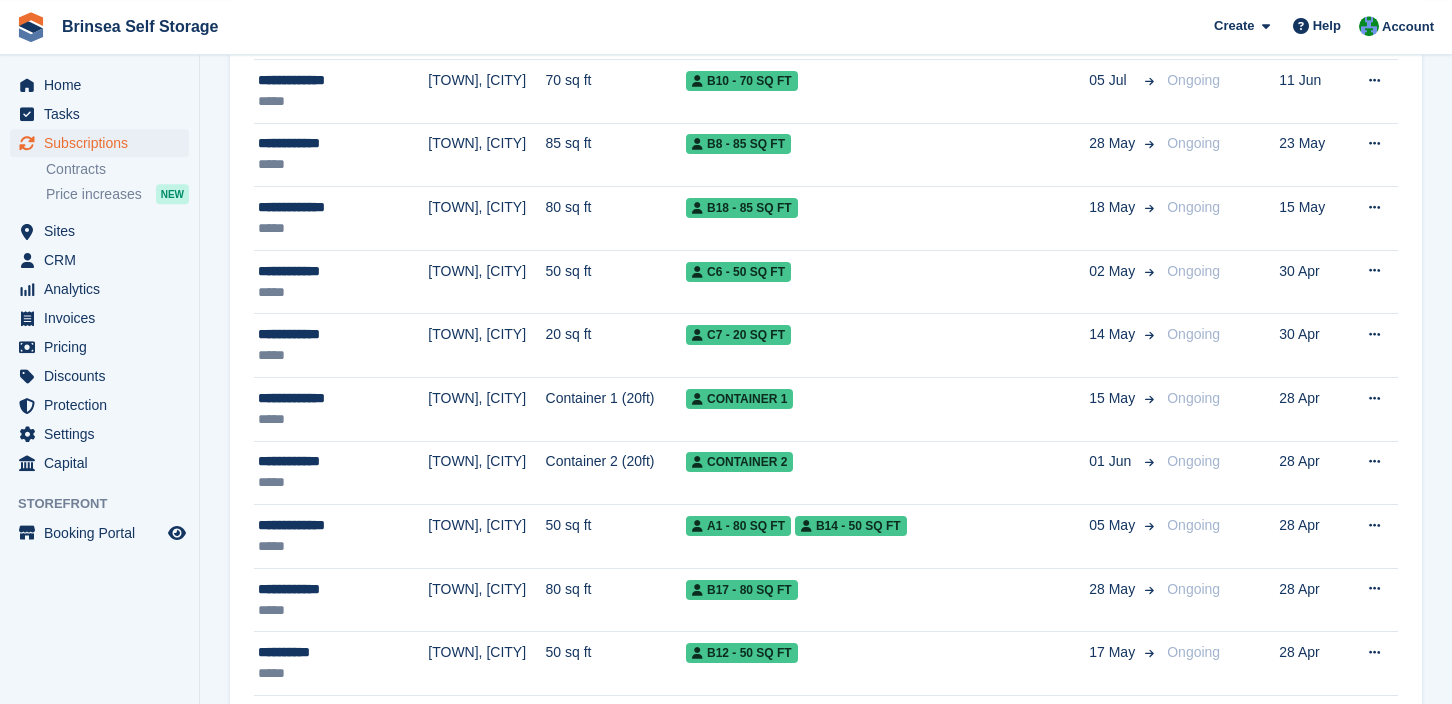 scroll, scrollTop: 597, scrollLeft: 0, axis: vertical 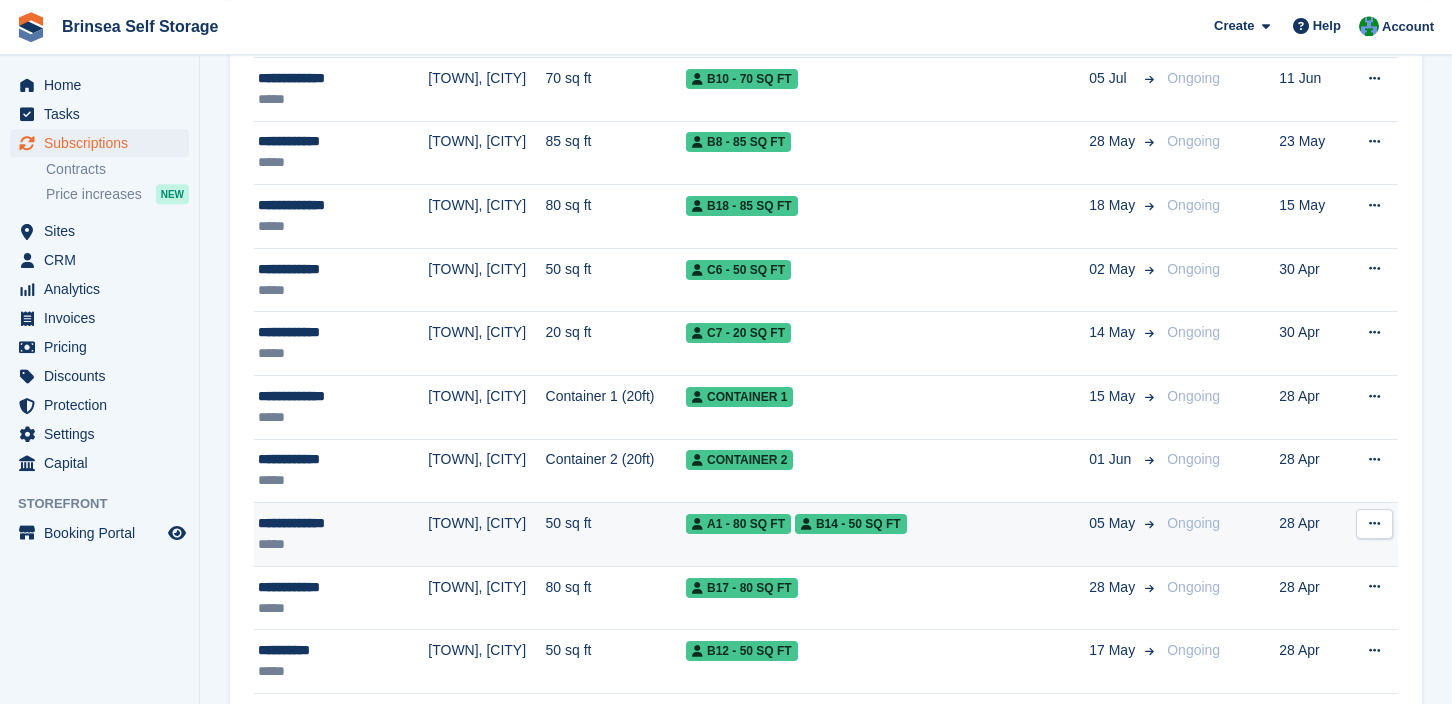 click on "**********" at bounding box center (328, 523) 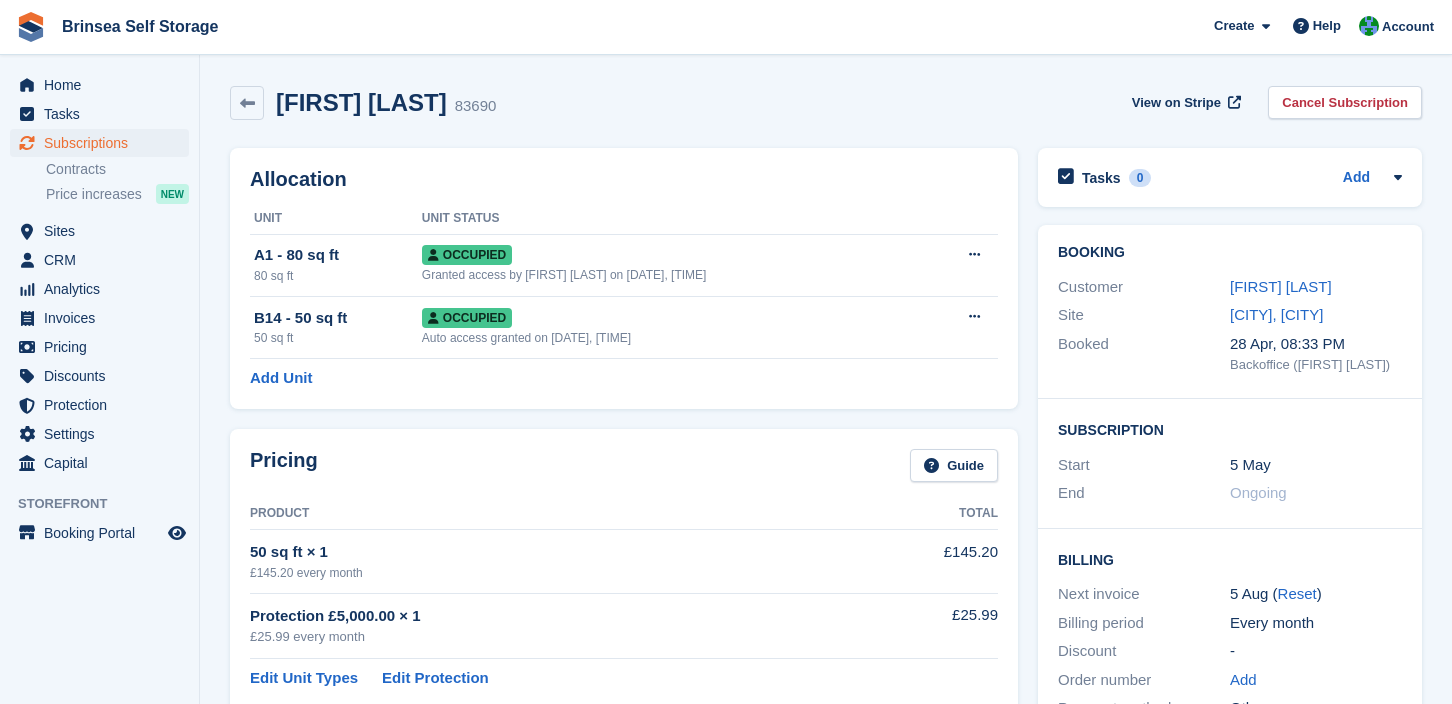 scroll, scrollTop: 0, scrollLeft: 0, axis: both 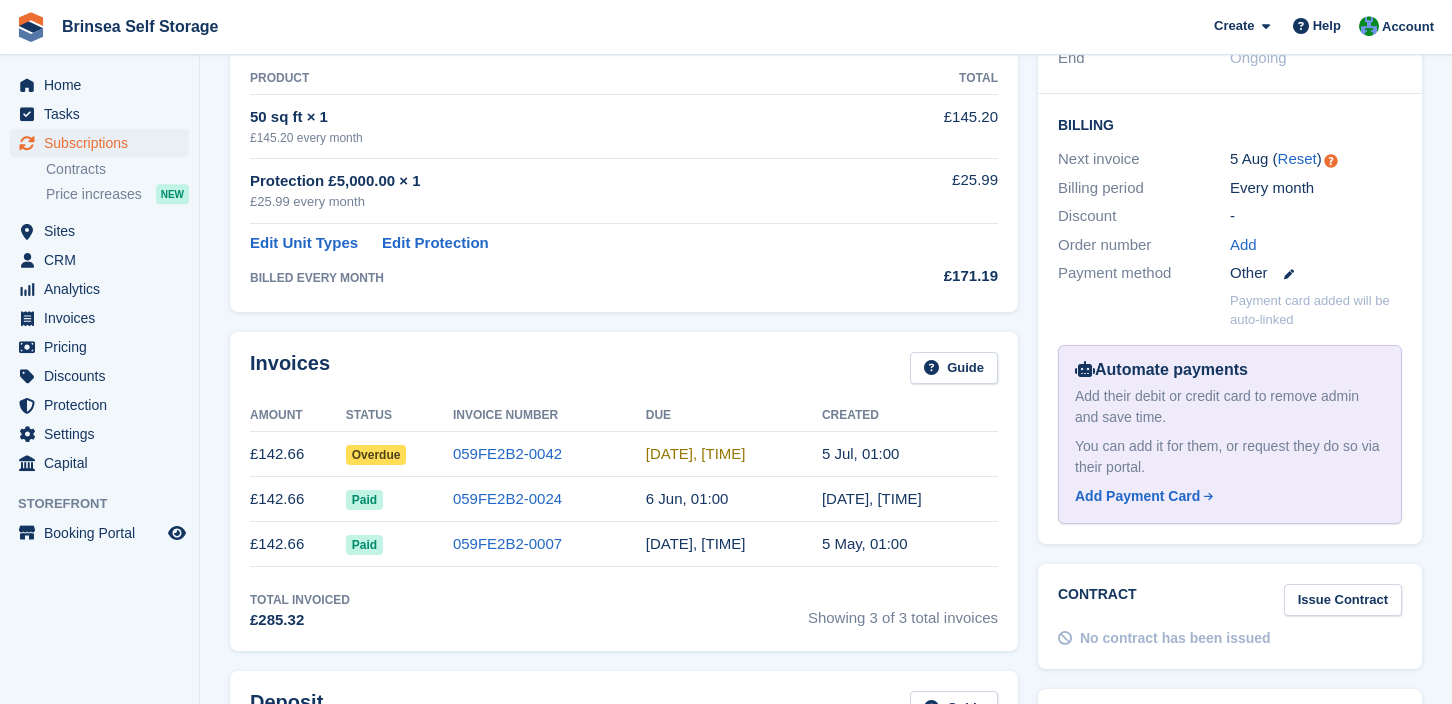 click on "Overdue" at bounding box center [376, 455] 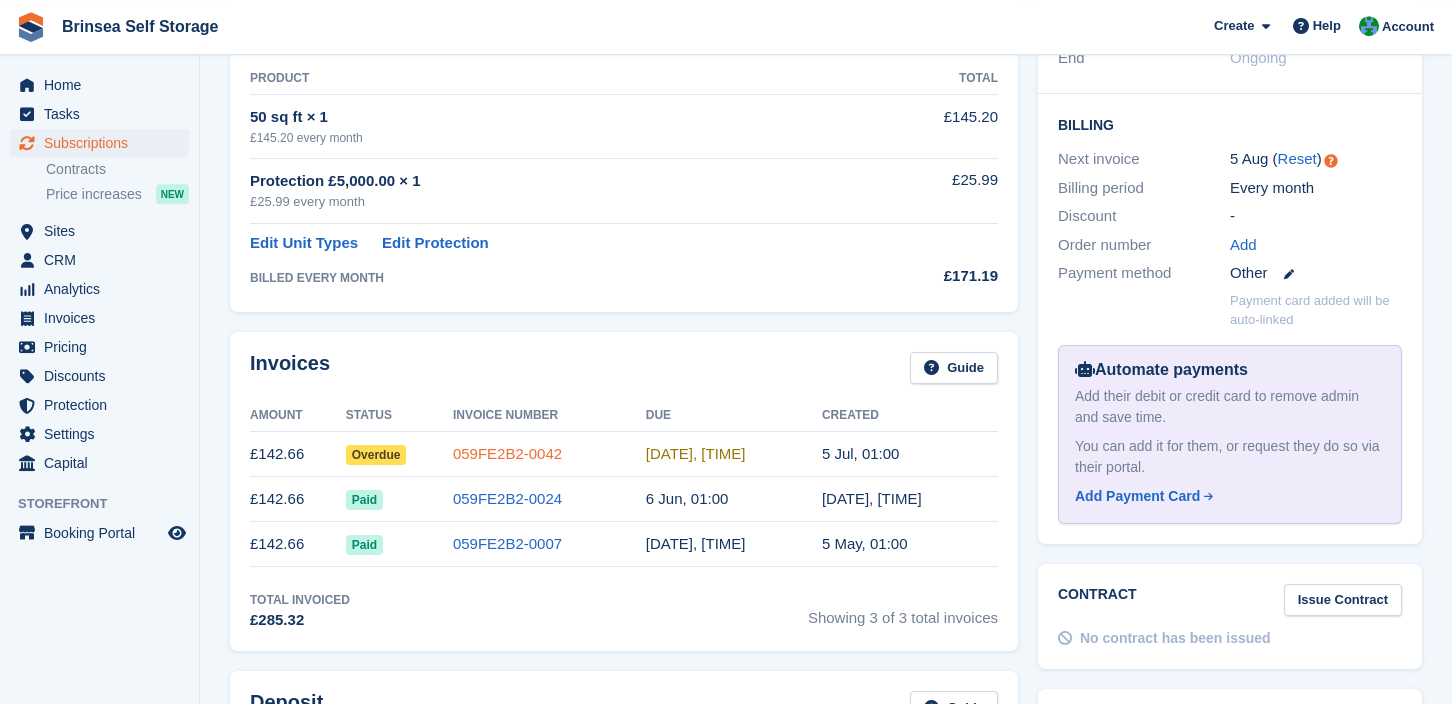 click on "059FE2B2-0042" at bounding box center (507, 453) 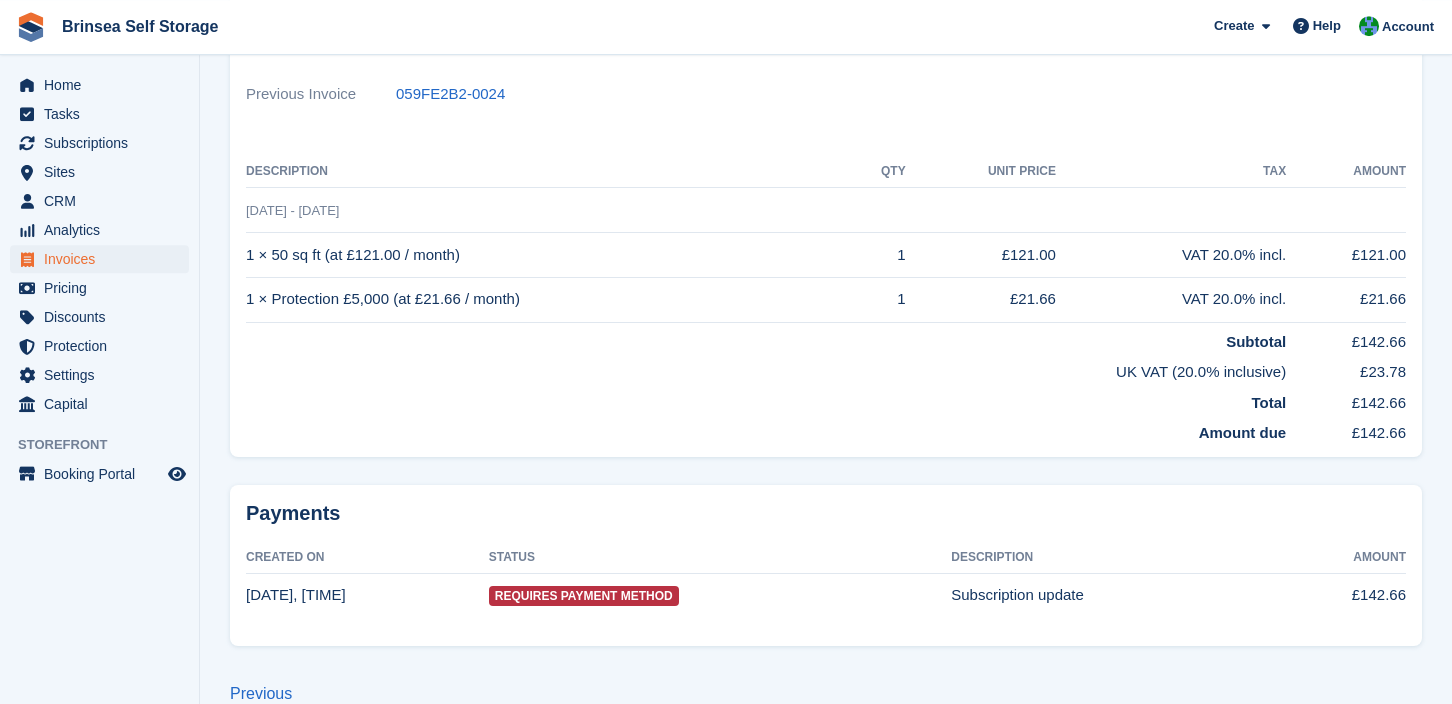 scroll, scrollTop: 0, scrollLeft: 0, axis: both 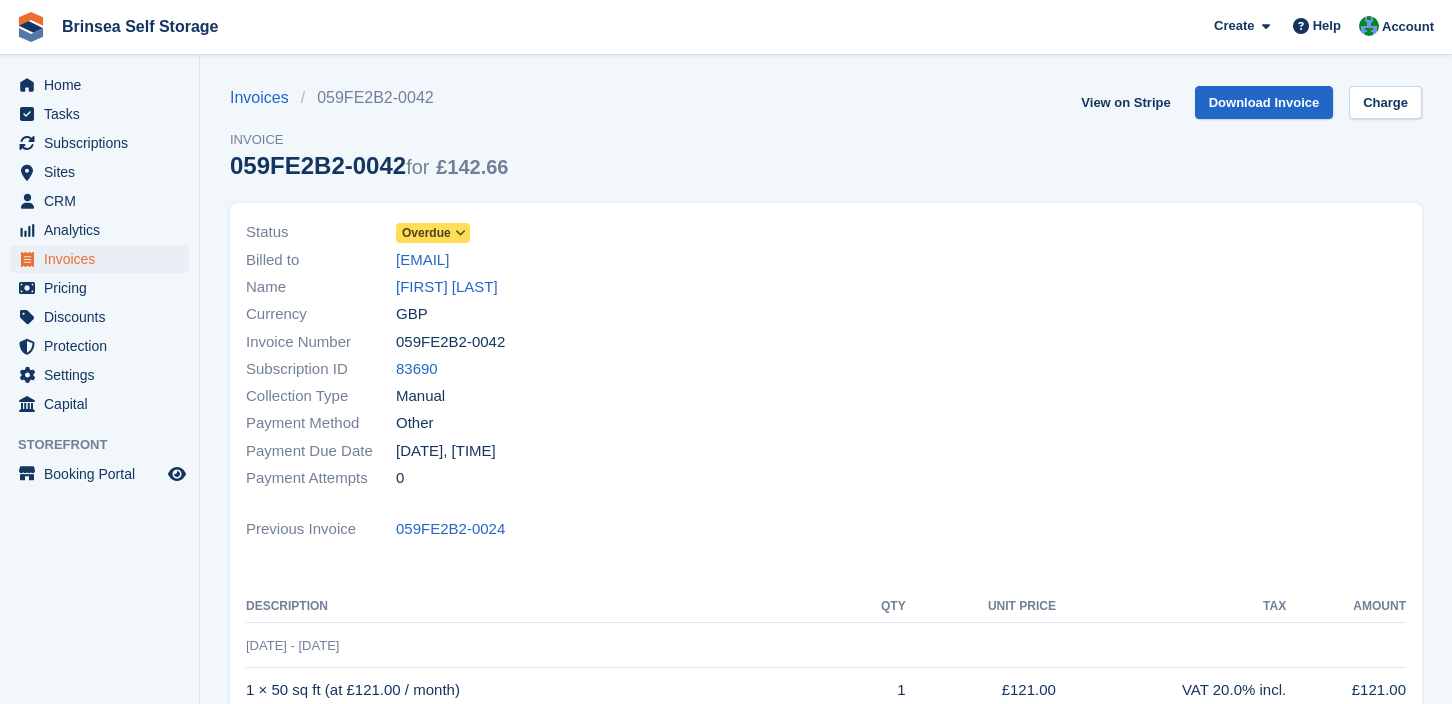 click at bounding box center (460, 233) 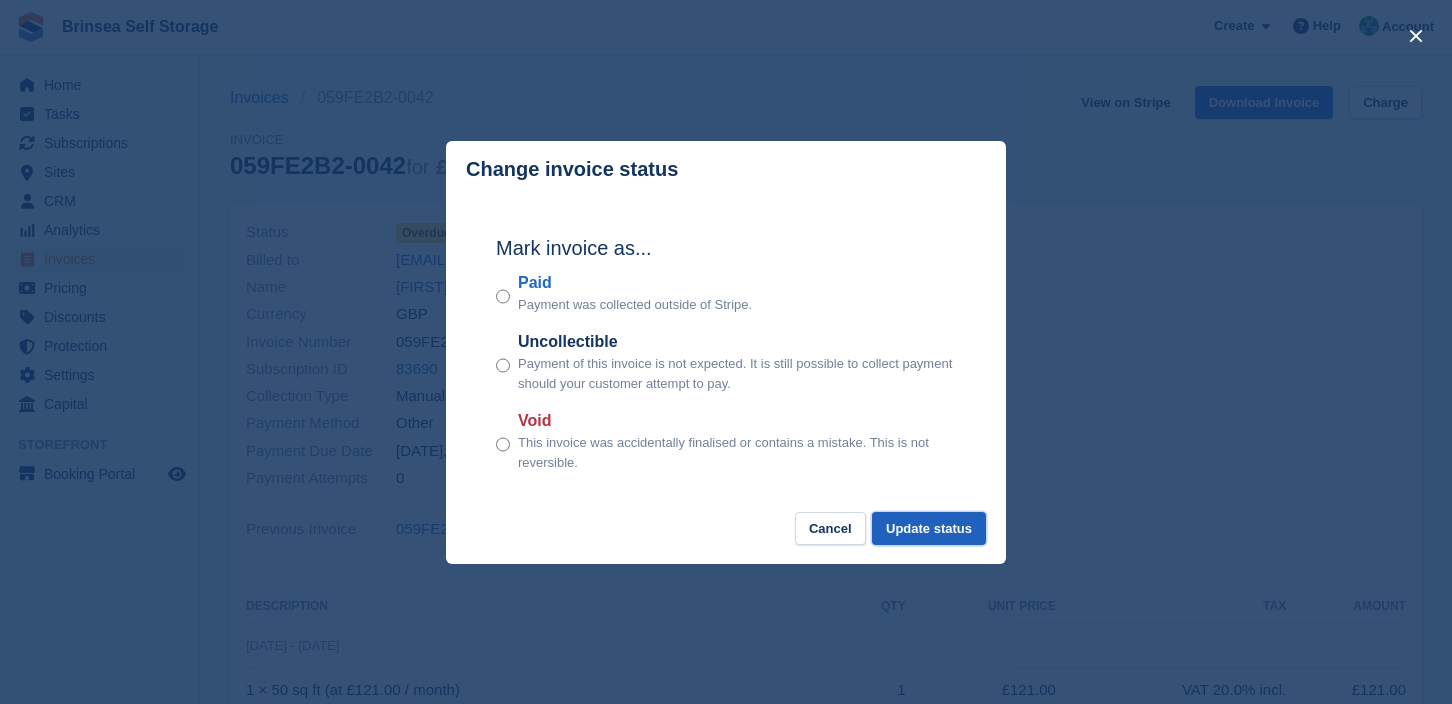 click on "Update status" at bounding box center (929, 528) 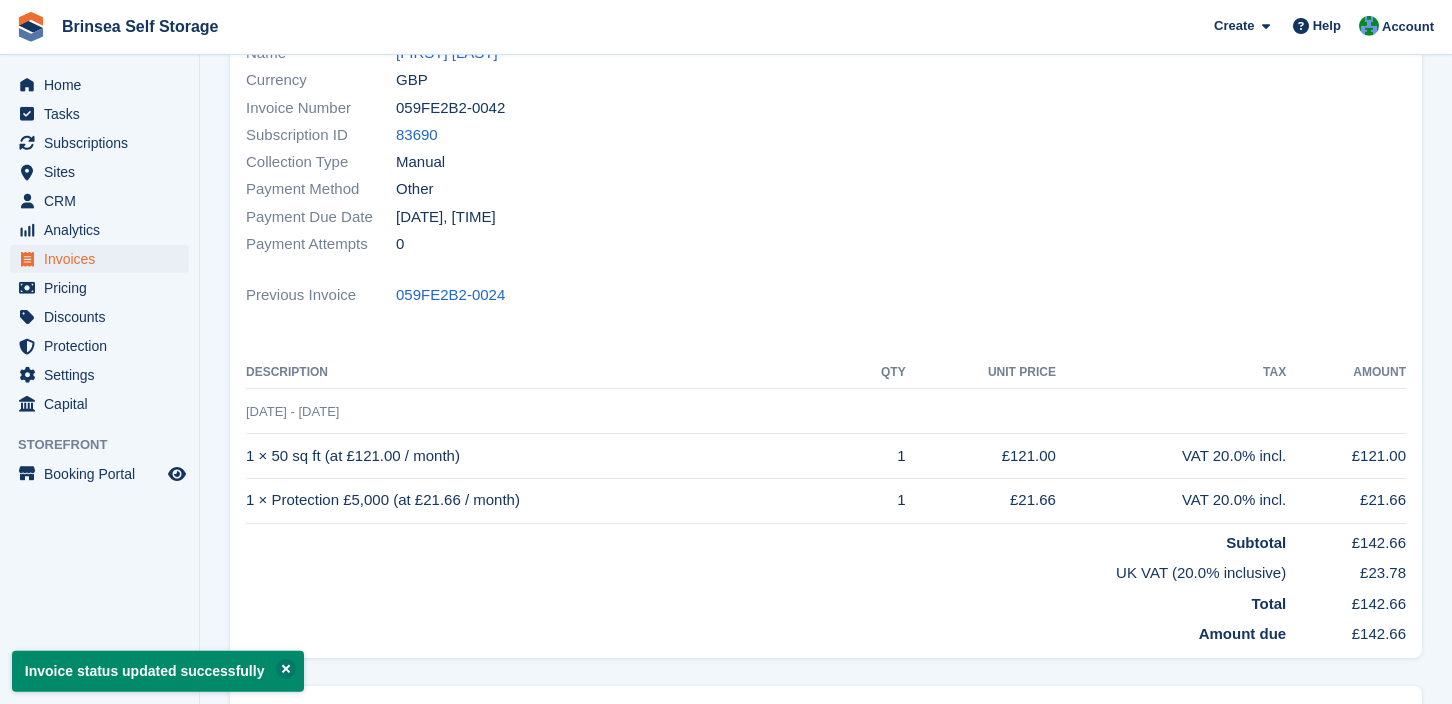 scroll, scrollTop: 0, scrollLeft: 0, axis: both 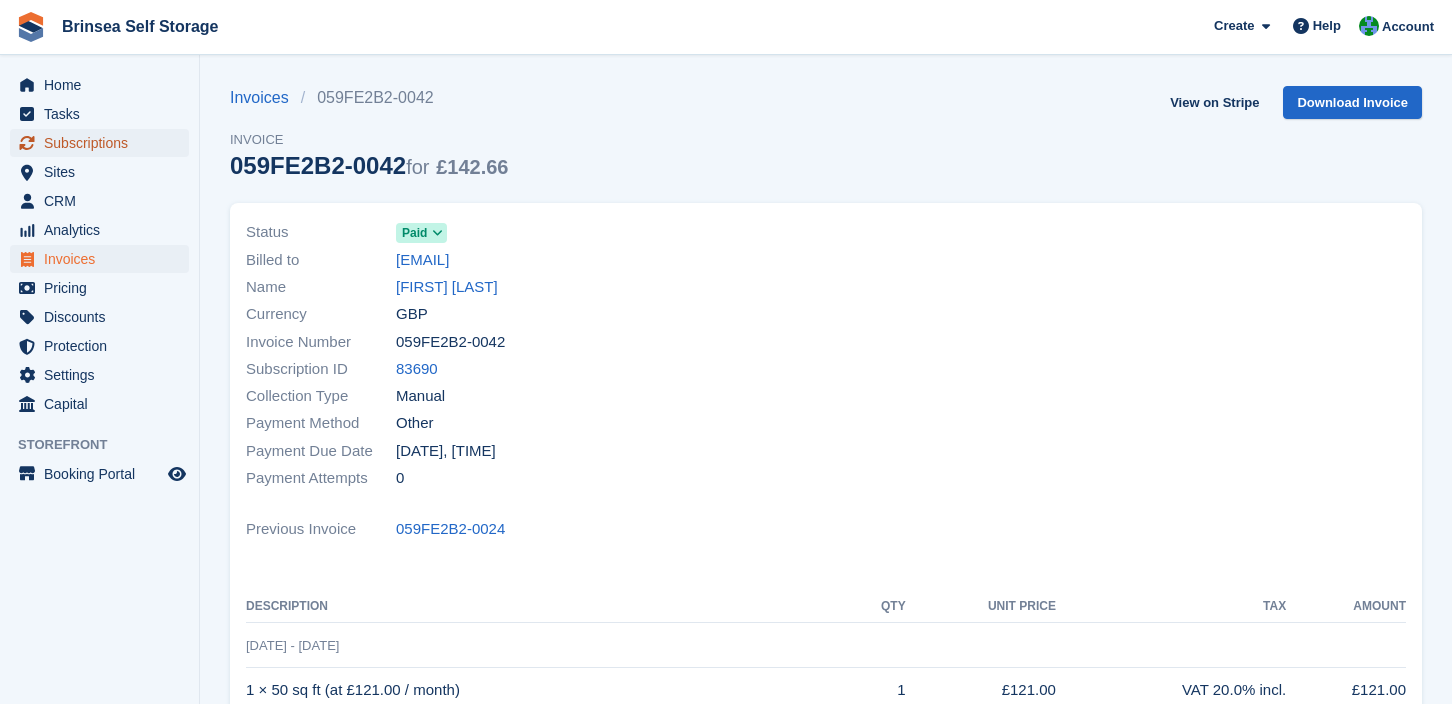 click on "Subscriptions" at bounding box center (104, 143) 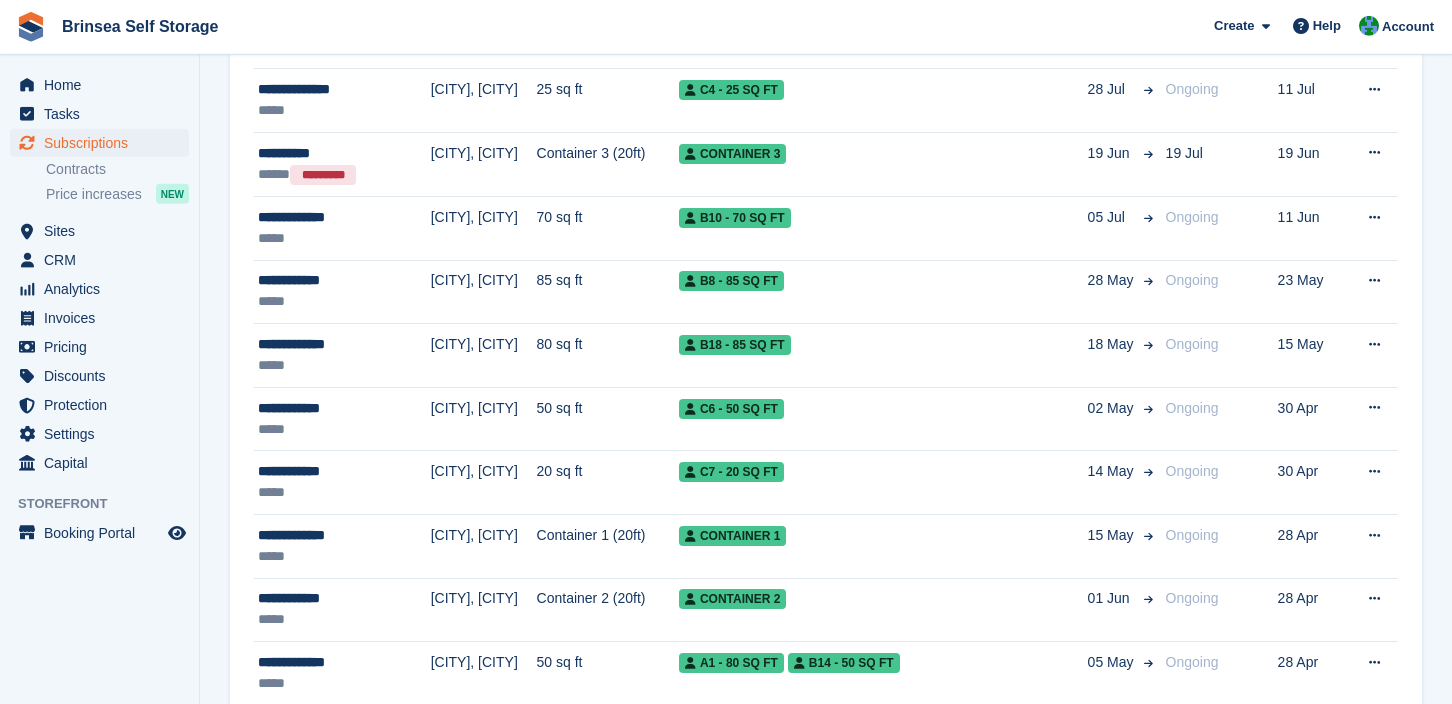 scroll, scrollTop: 613, scrollLeft: 0, axis: vertical 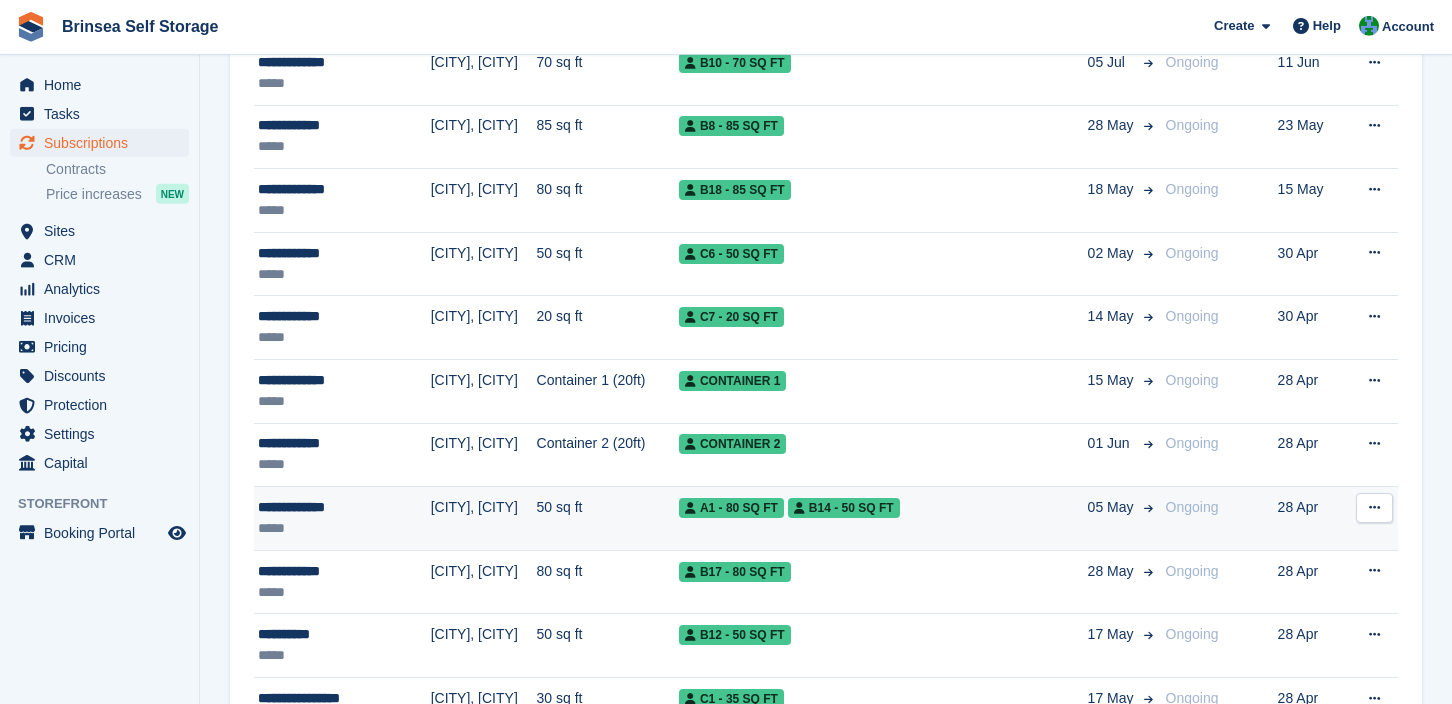 click on "A1 - 80 sq ft" at bounding box center (731, 508) 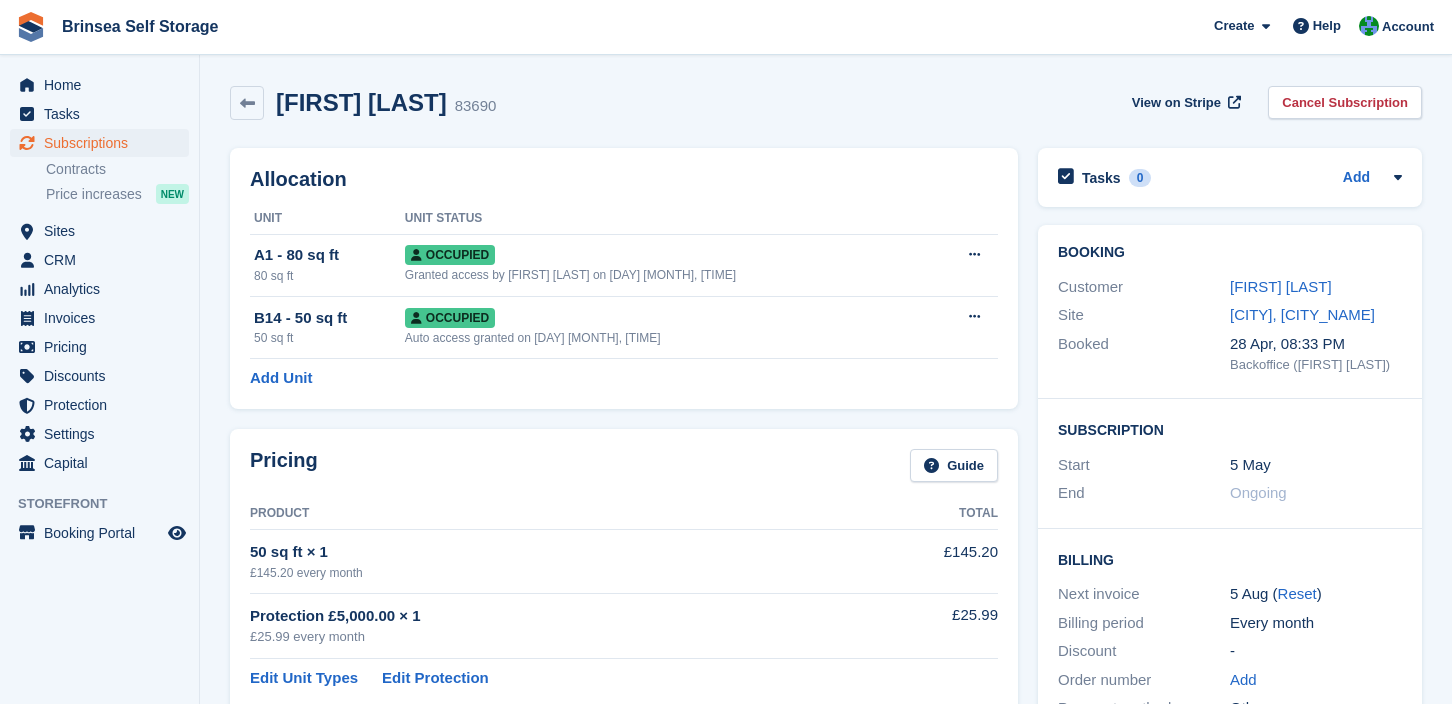 scroll, scrollTop: 0, scrollLeft: 0, axis: both 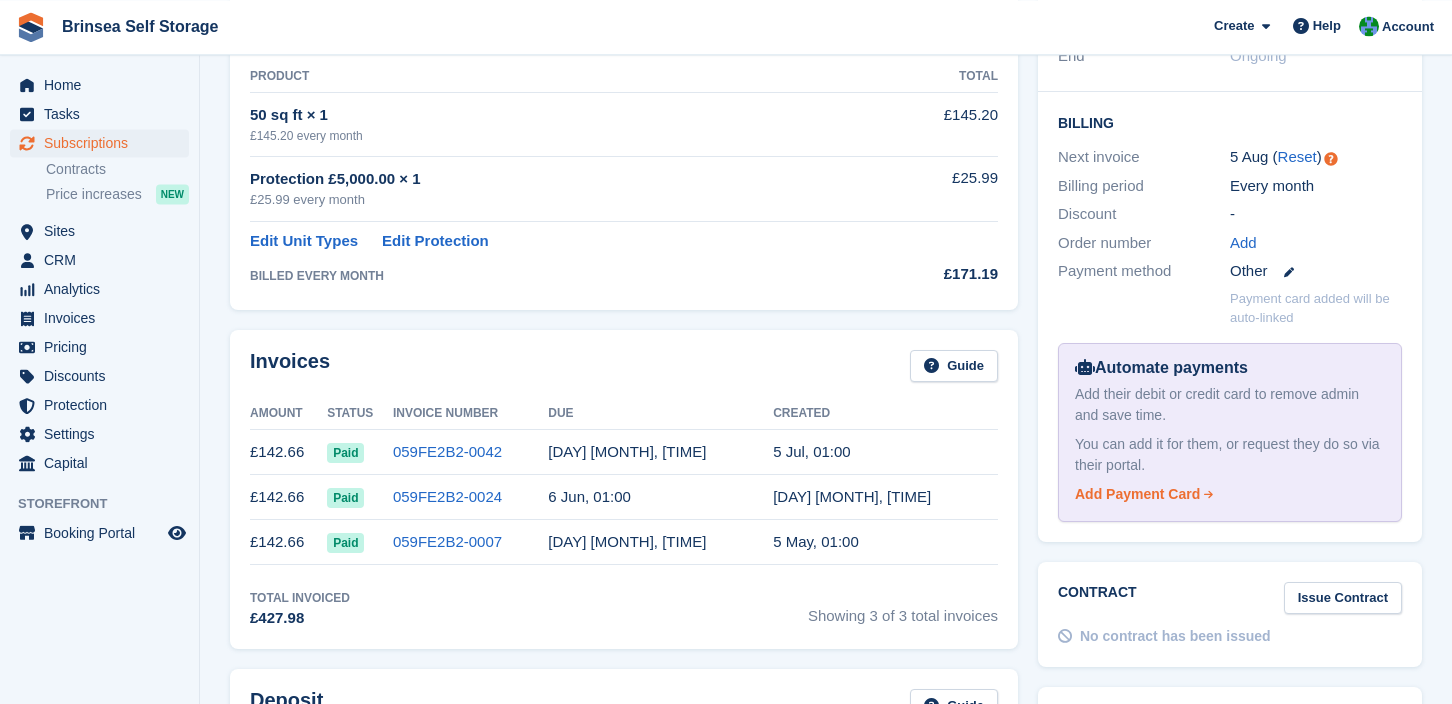 click on "Add Payment Card" at bounding box center [1137, 494] 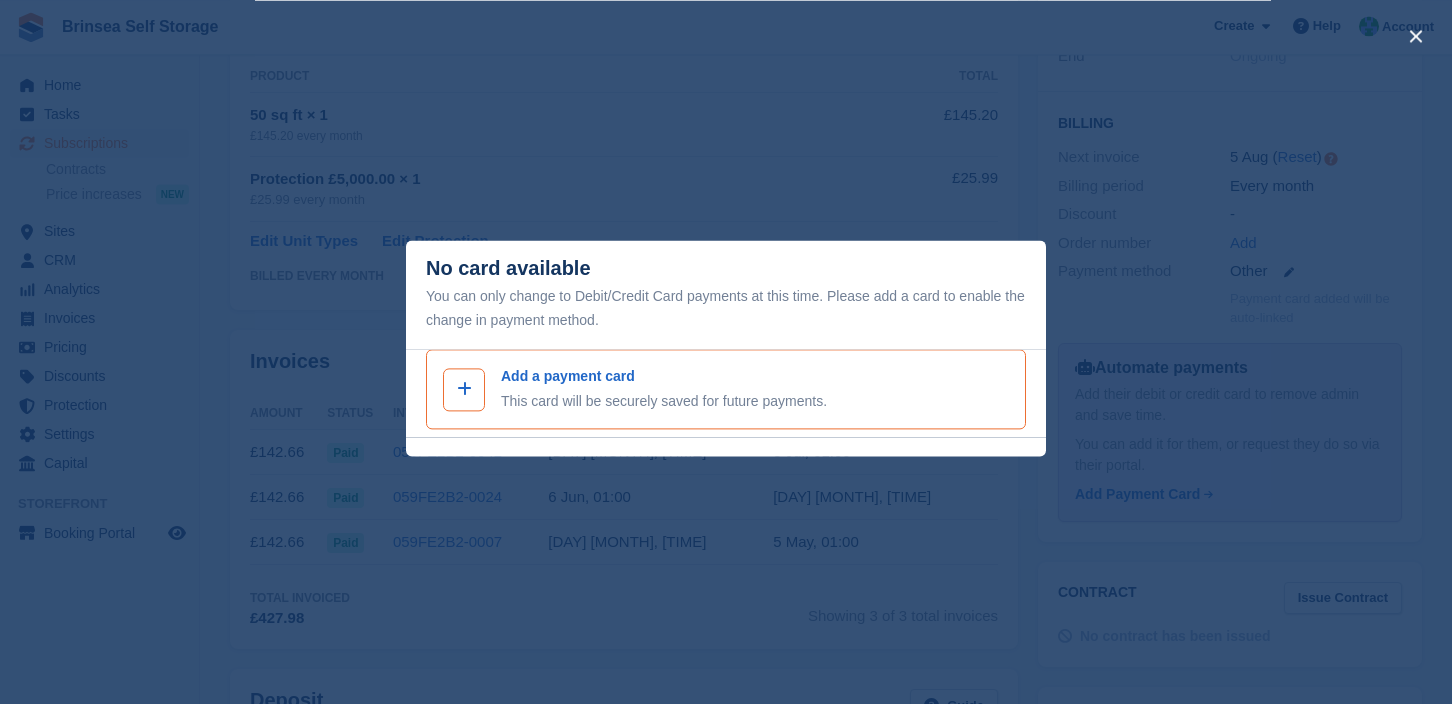 click at bounding box center [464, 389] 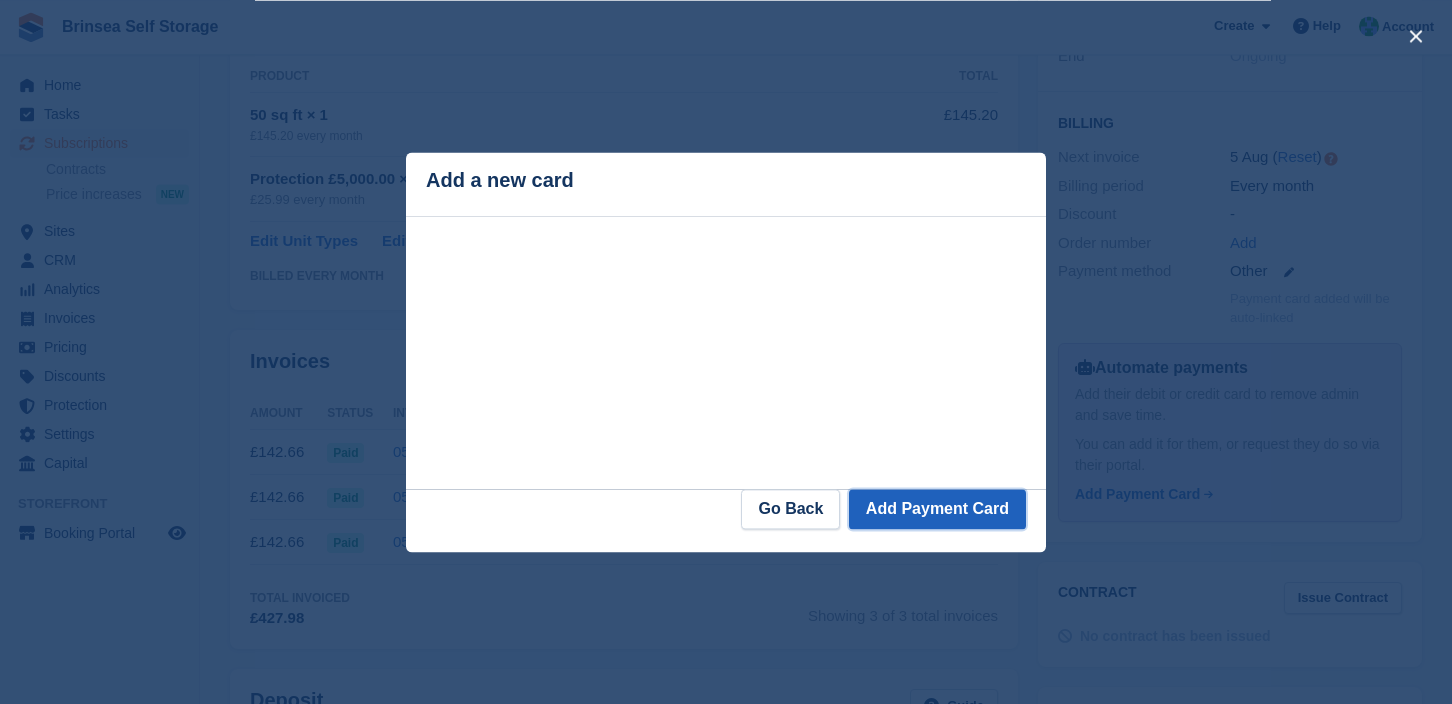 click on "Add Payment Card" at bounding box center (937, 509) 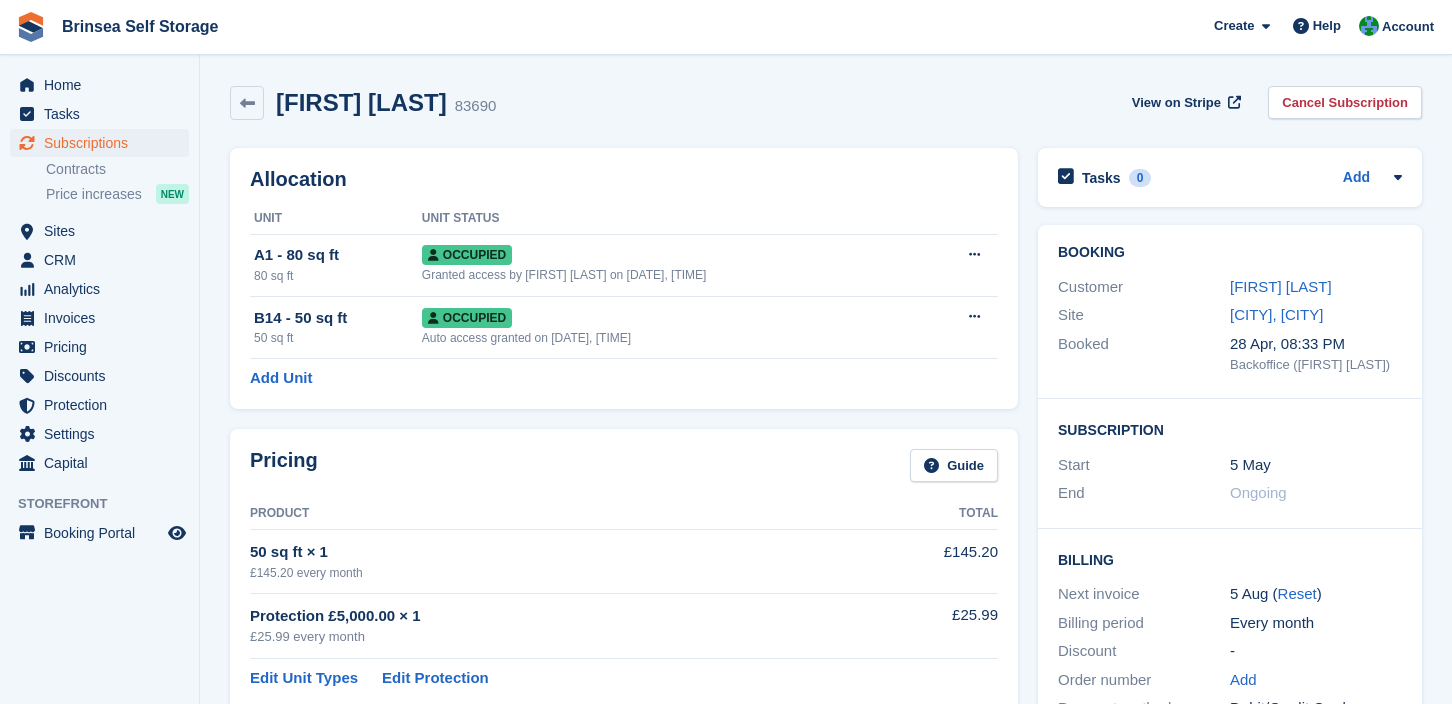 scroll, scrollTop: 420, scrollLeft: 0, axis: vertical 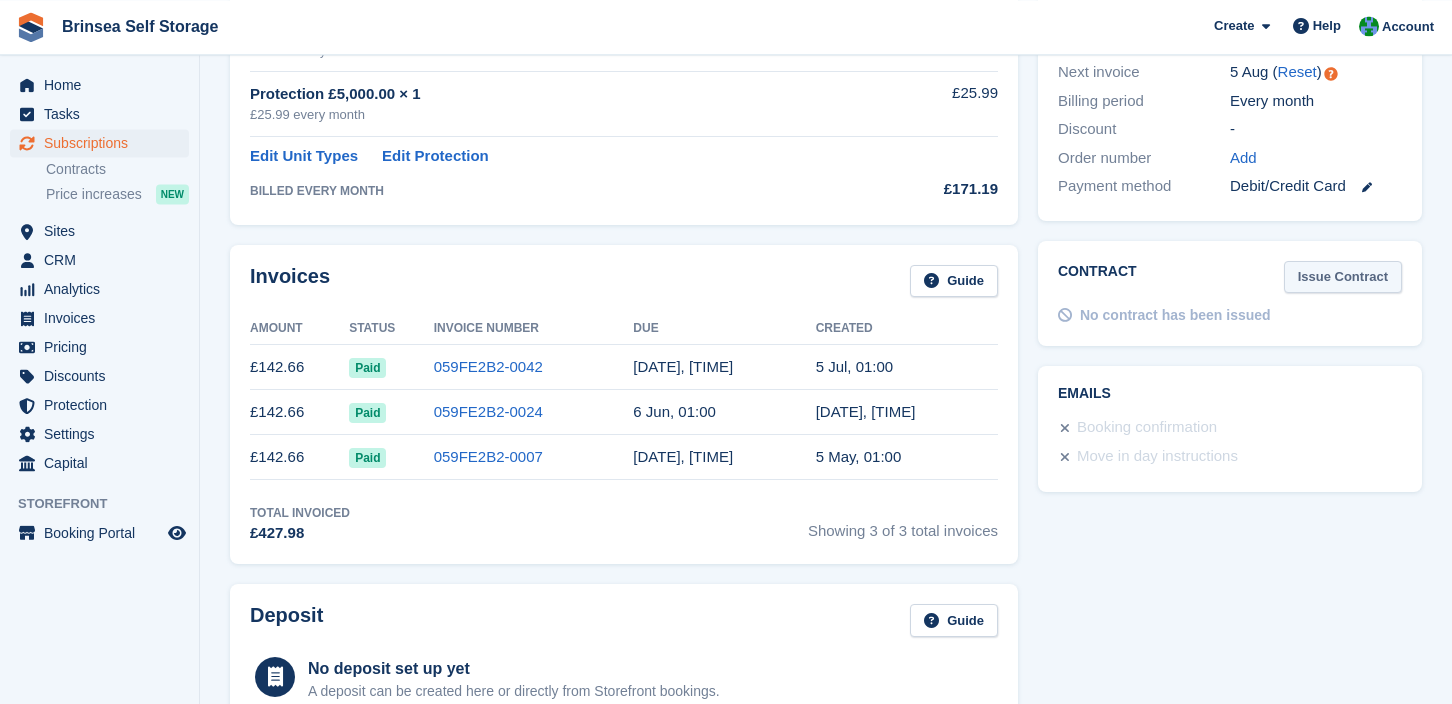 click on "Issue Contract" at bounding box center [1343, 277] 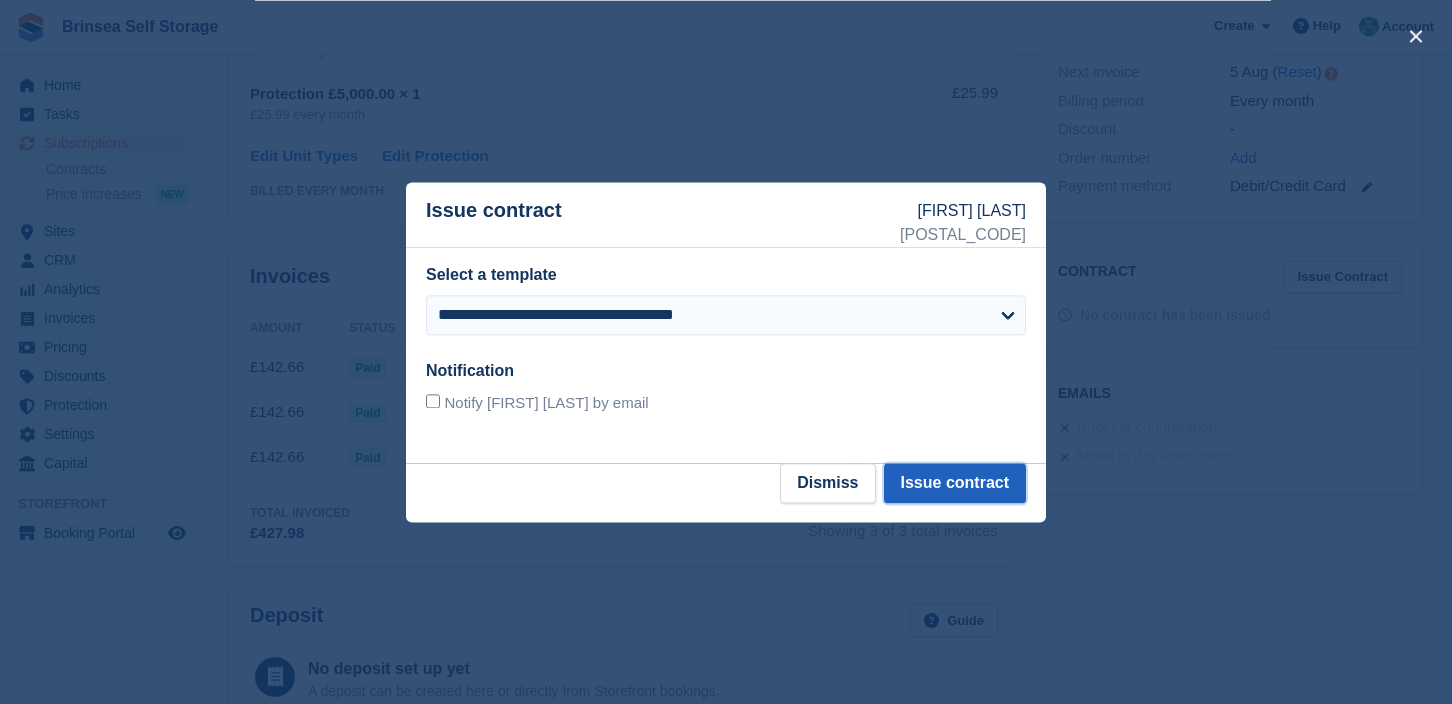 click on "Issue contract" at bounding box center [955, 483] 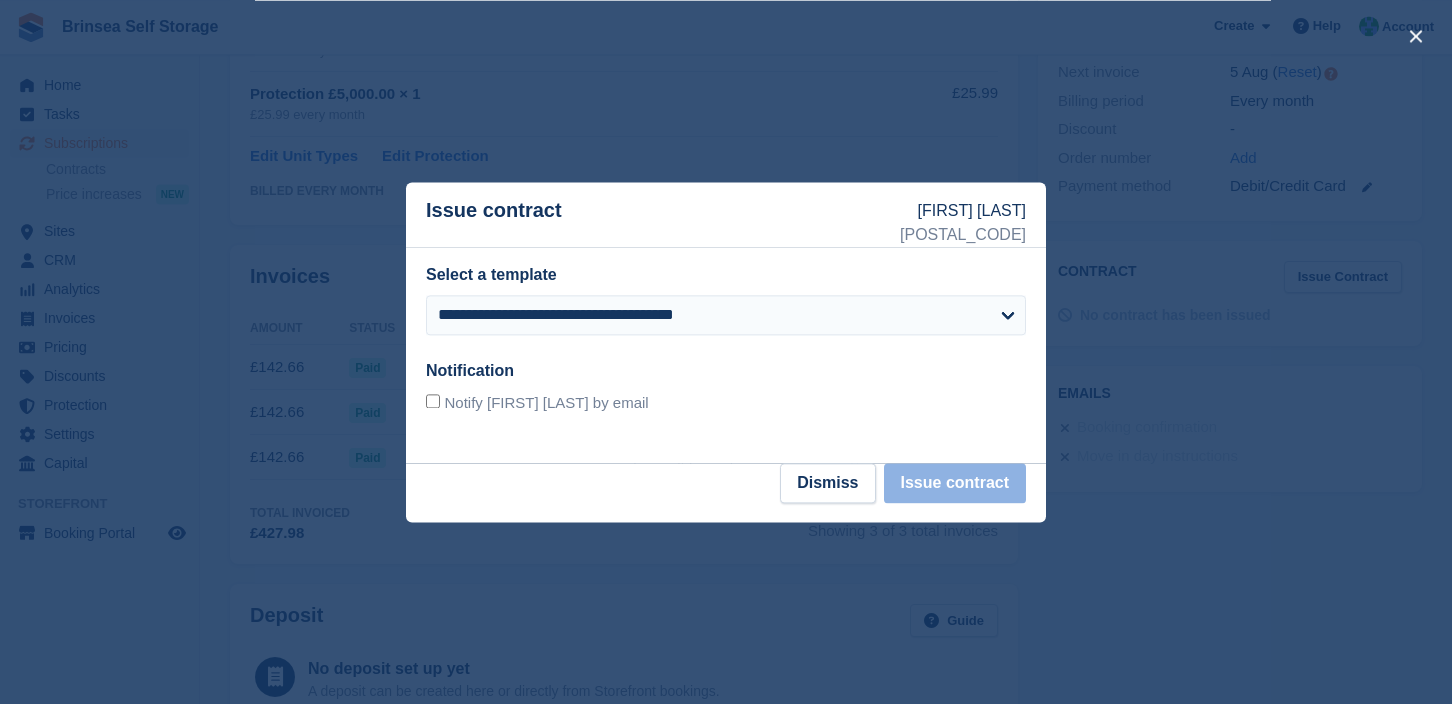 scroll, scrollTop: 0, scrollLeft: 0, axis: both 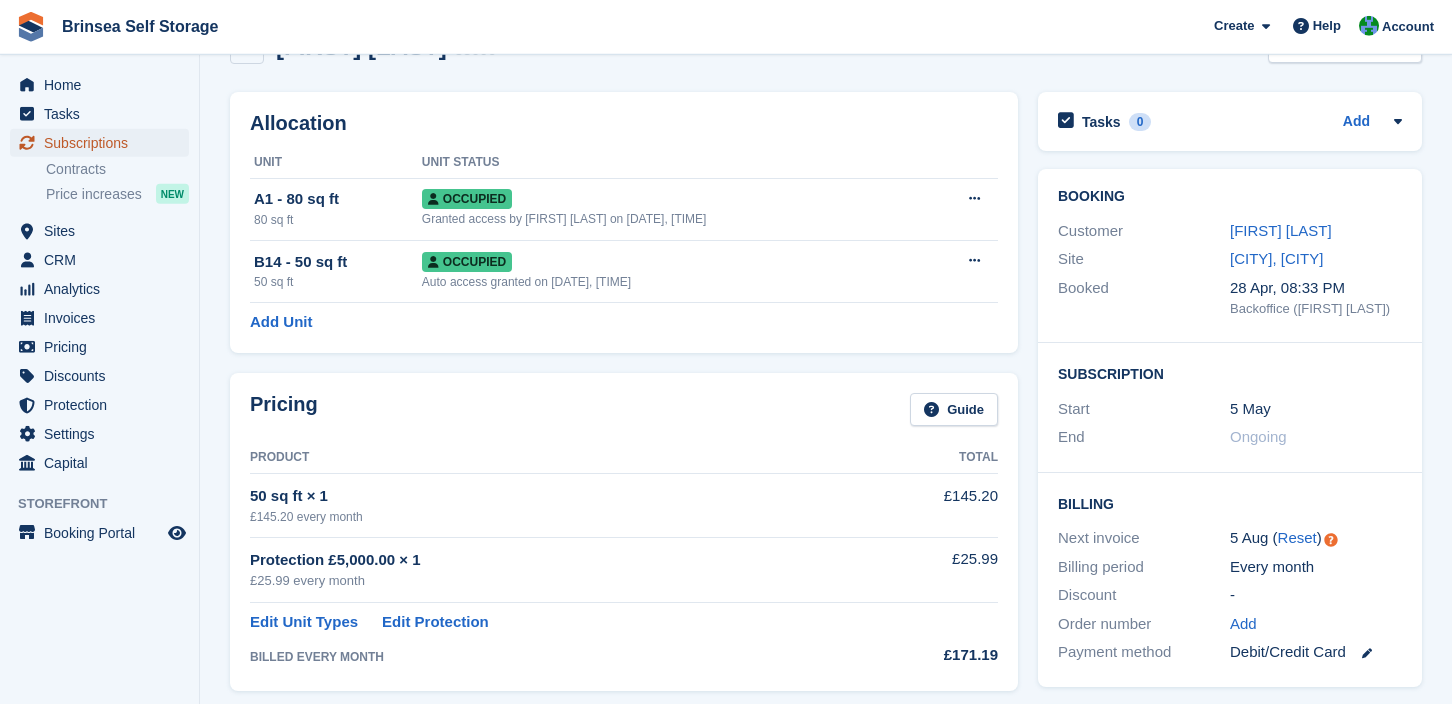 click on "Subscriptions" at bounding box center (104, 143) 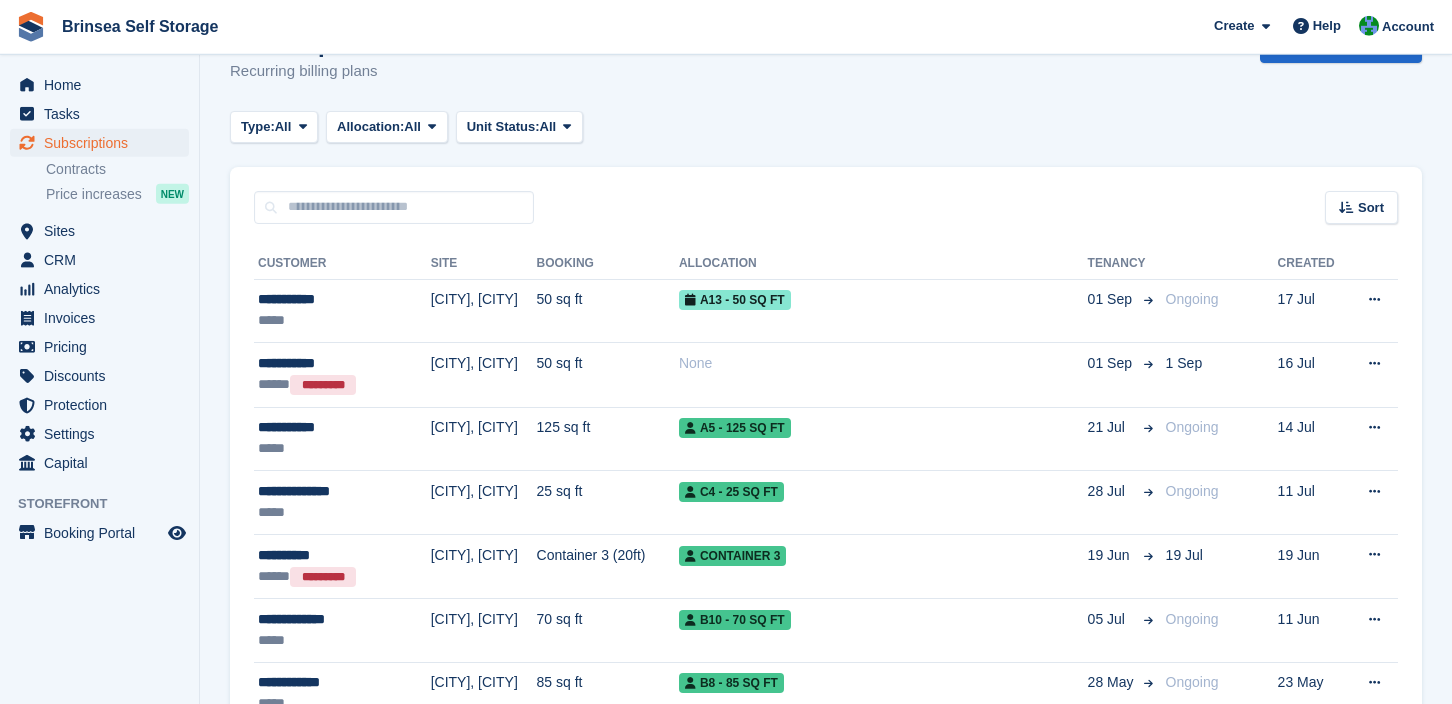 scroll, scrollTop: 0, scrollLeft: 0, axis: both 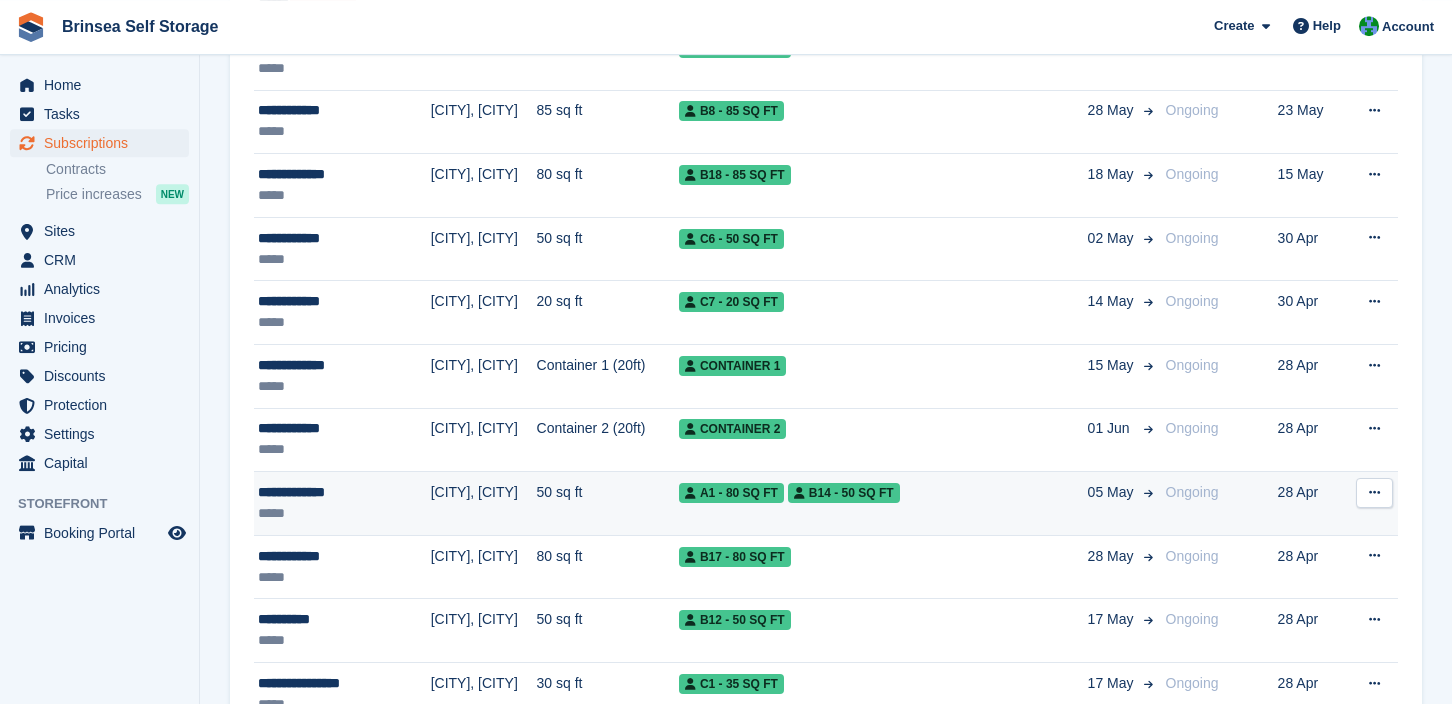 click on "B14 - 50 sq ft" at bounding box center (844, 493) 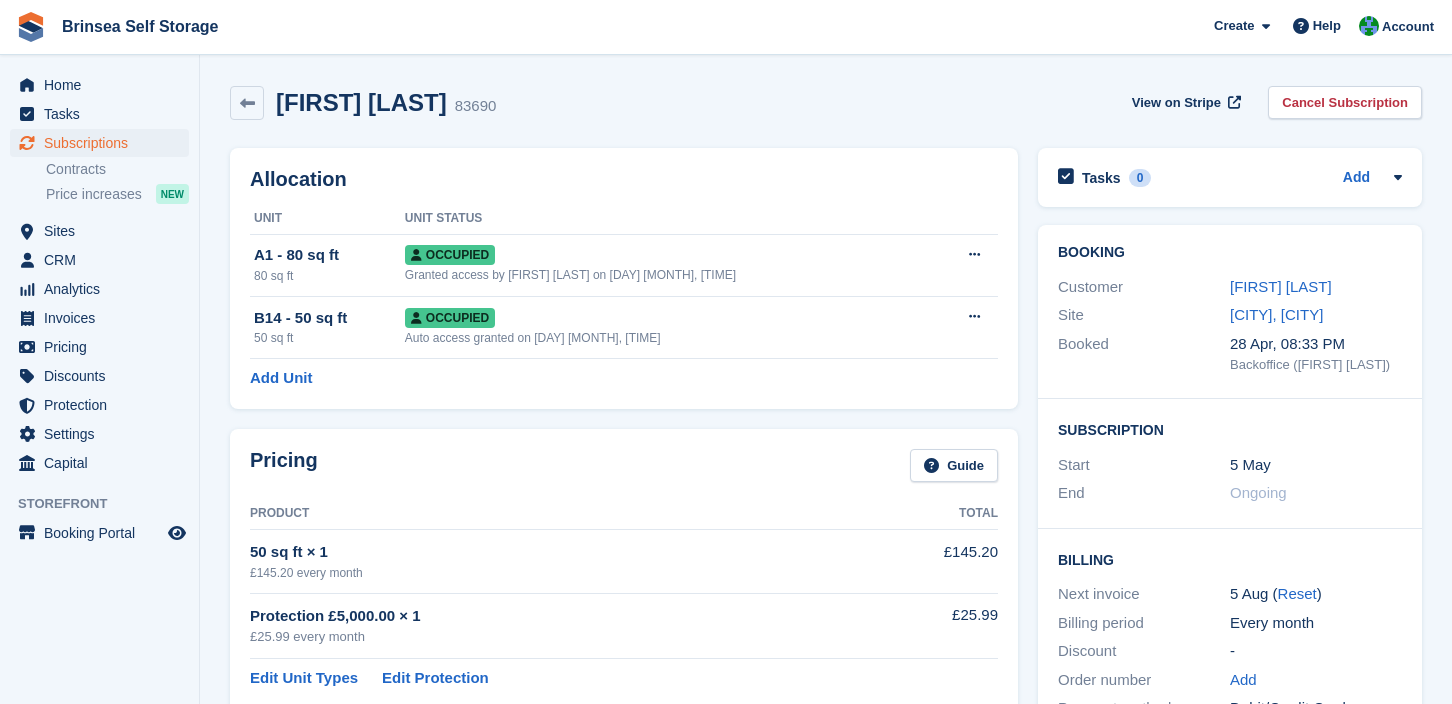 scroll, scrollTop: 0, scrollLeft: 0, axis: both 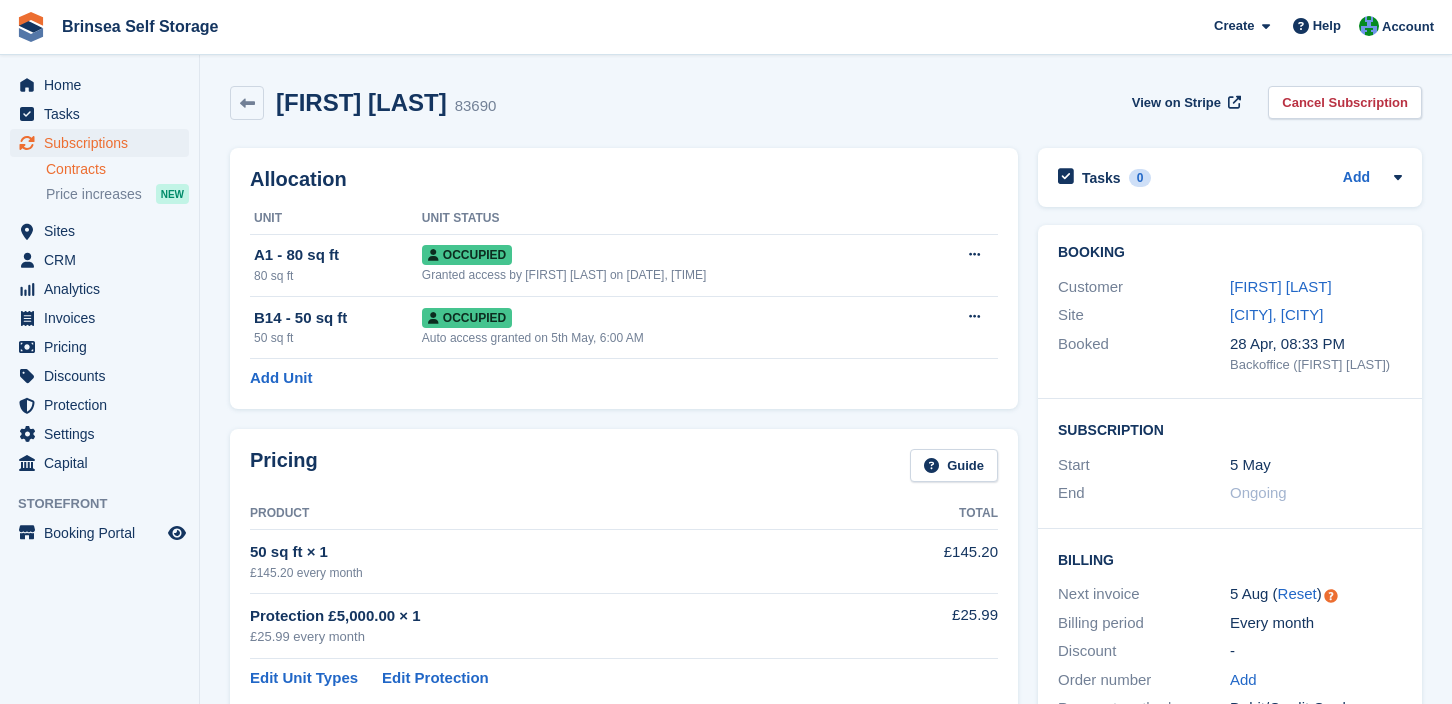 click on "Contracts" at bounding box center [117, 169] 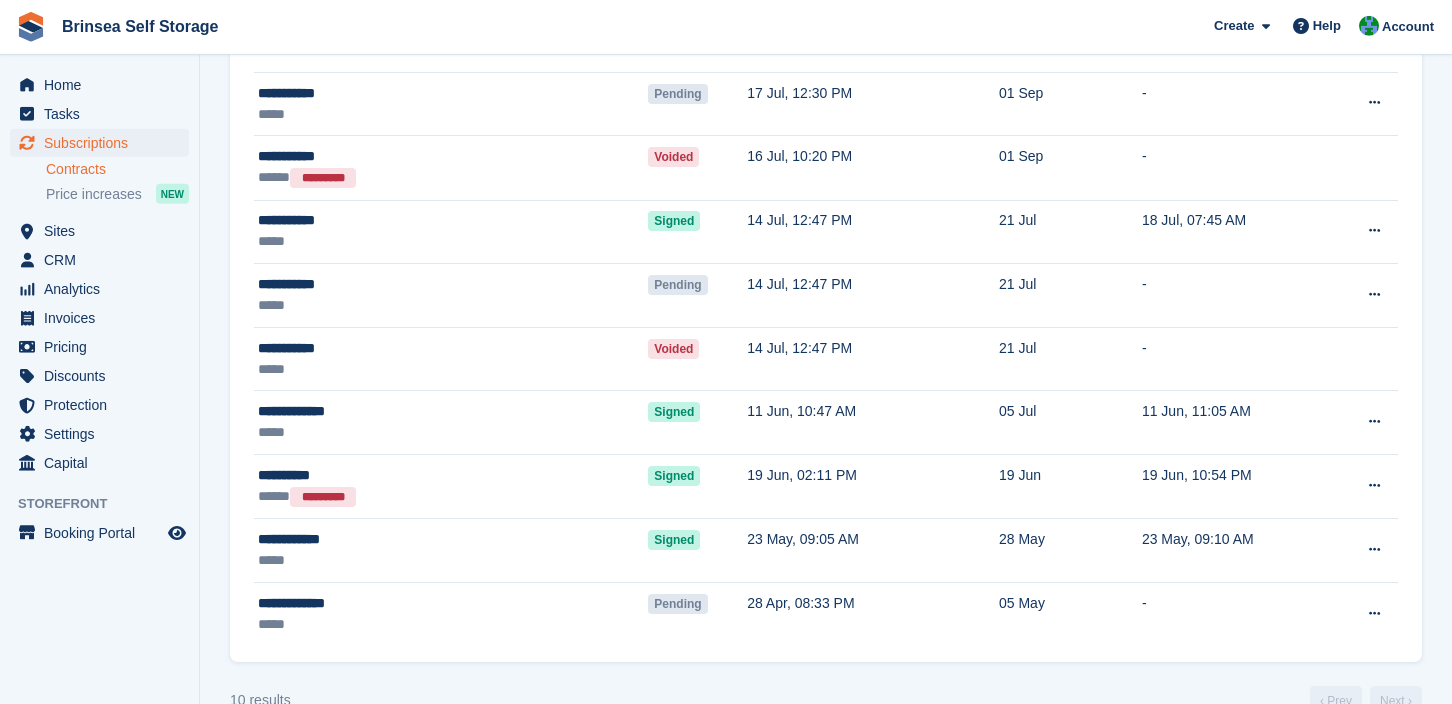 scroll, scrollTop: 340, scrollLeft: 0, axis: vertical 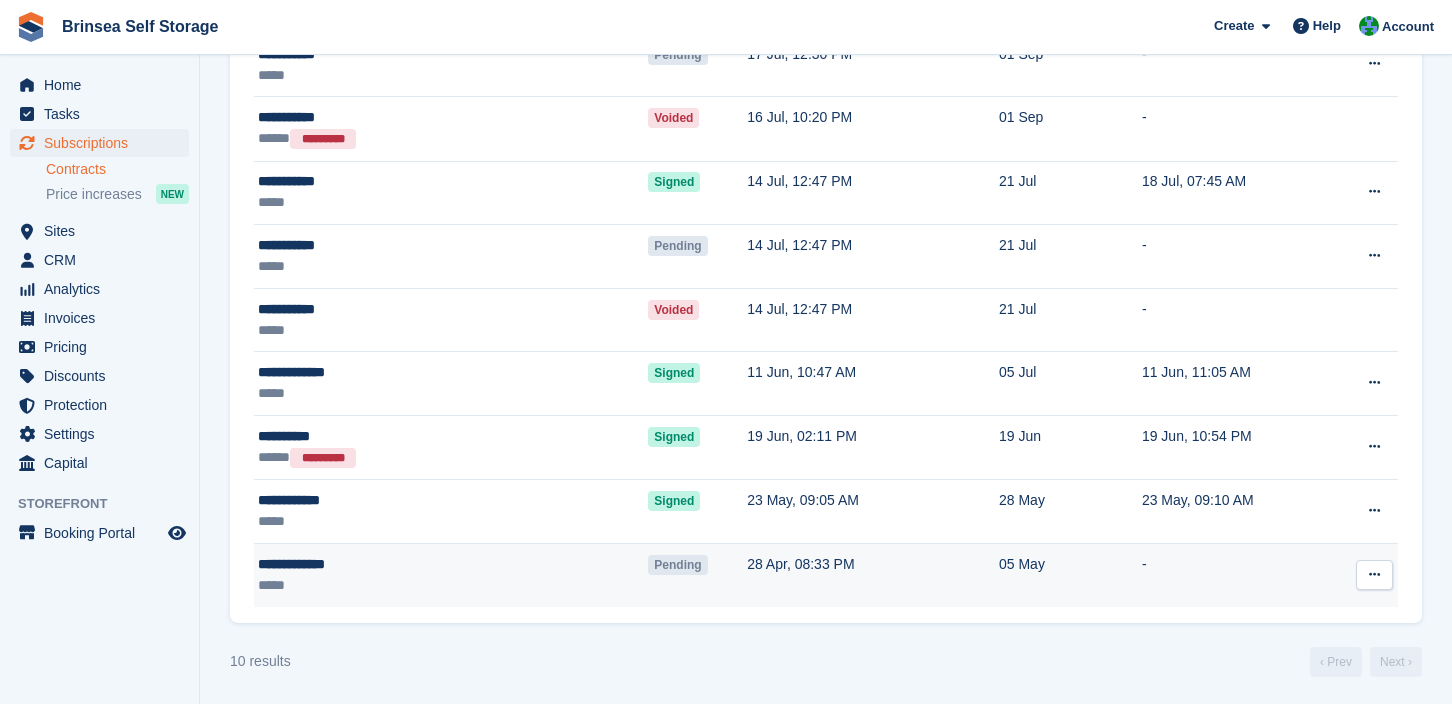 click at bounding box center [1374, 574] 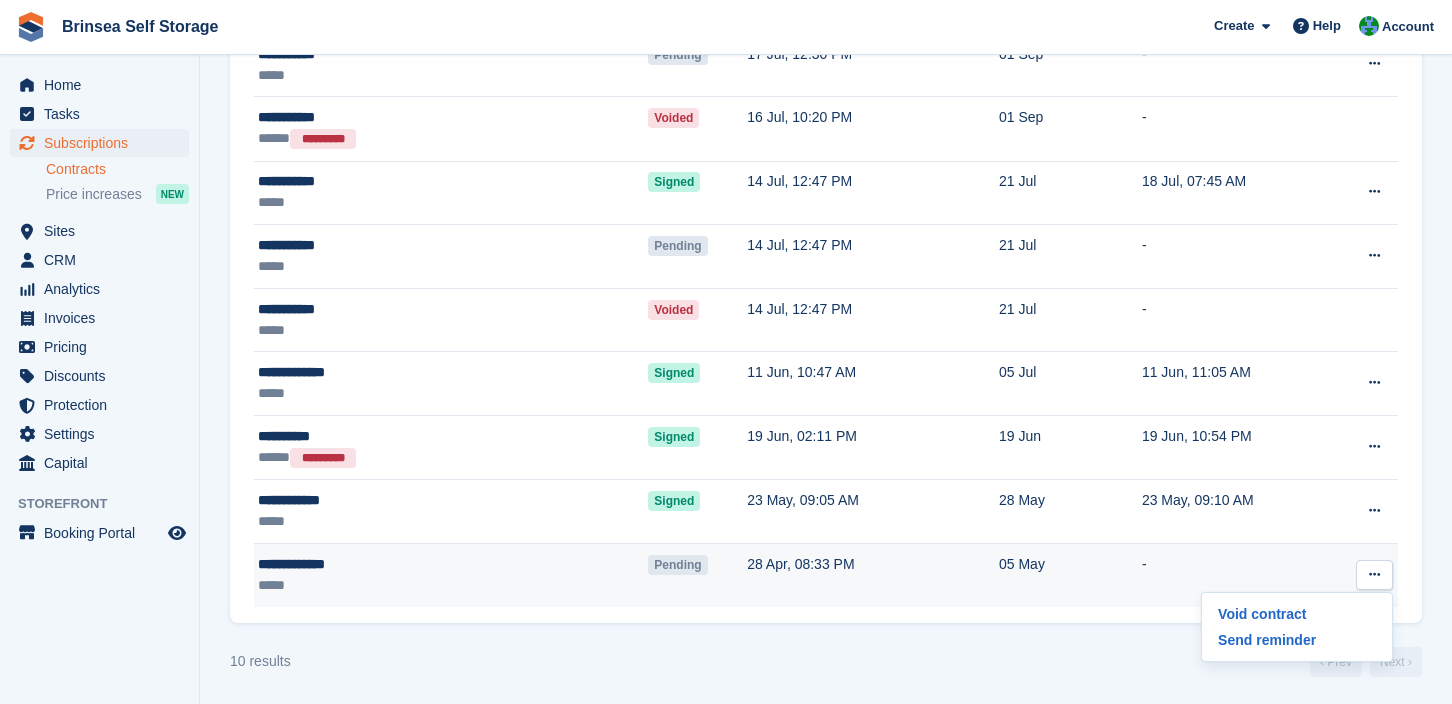 click on "Pending" at bounding box center [677, 565] 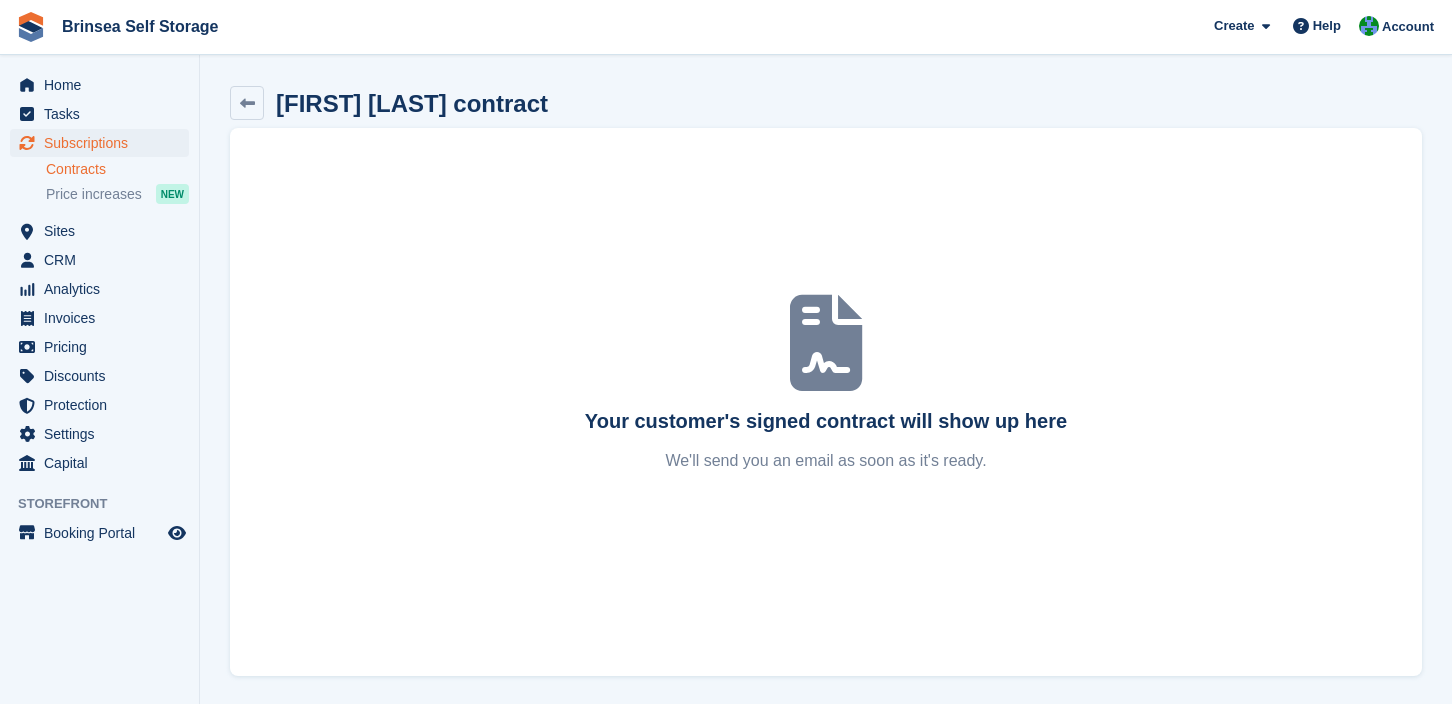 scroll, scrollTop: 0, scrollLeft: 0, axis: both 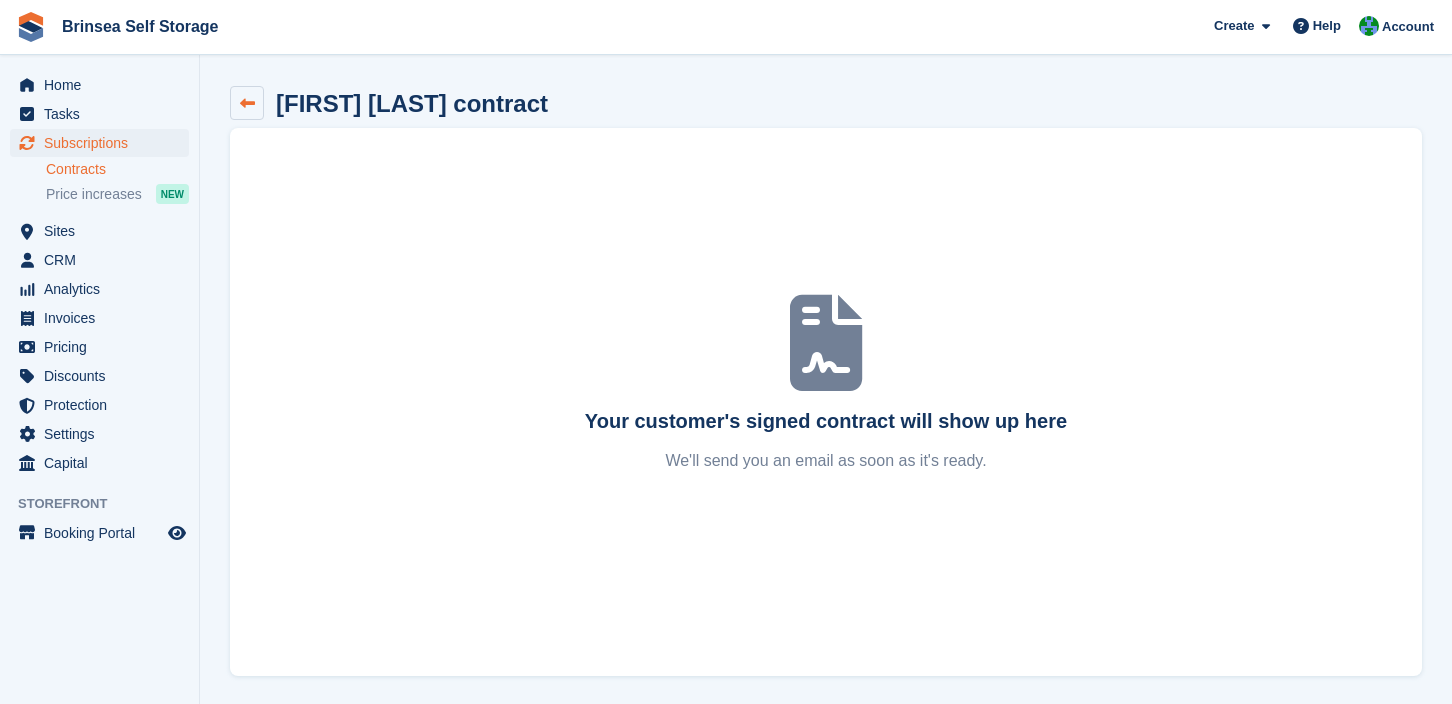click at bounding box center (247, 103) 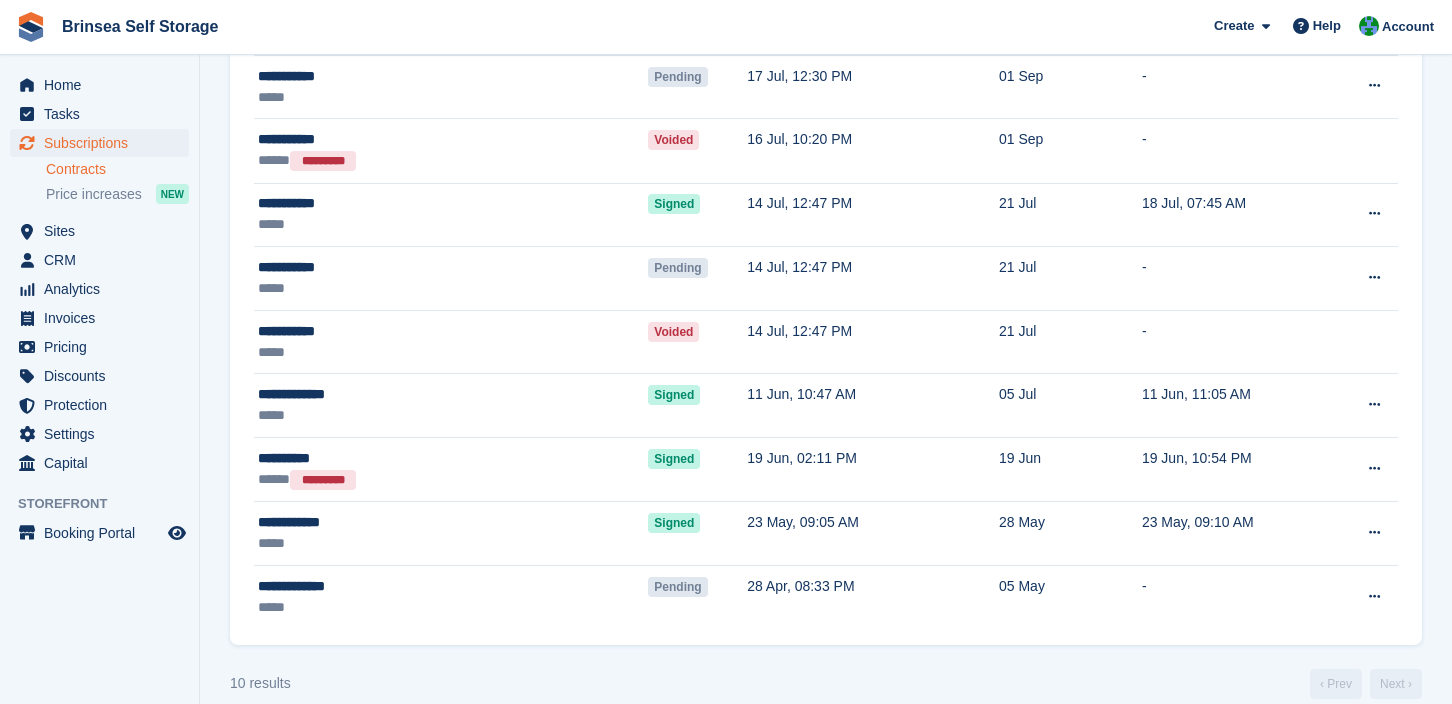 scroll, scrollTop: 340, scrollLeft: 0, axis: vertical 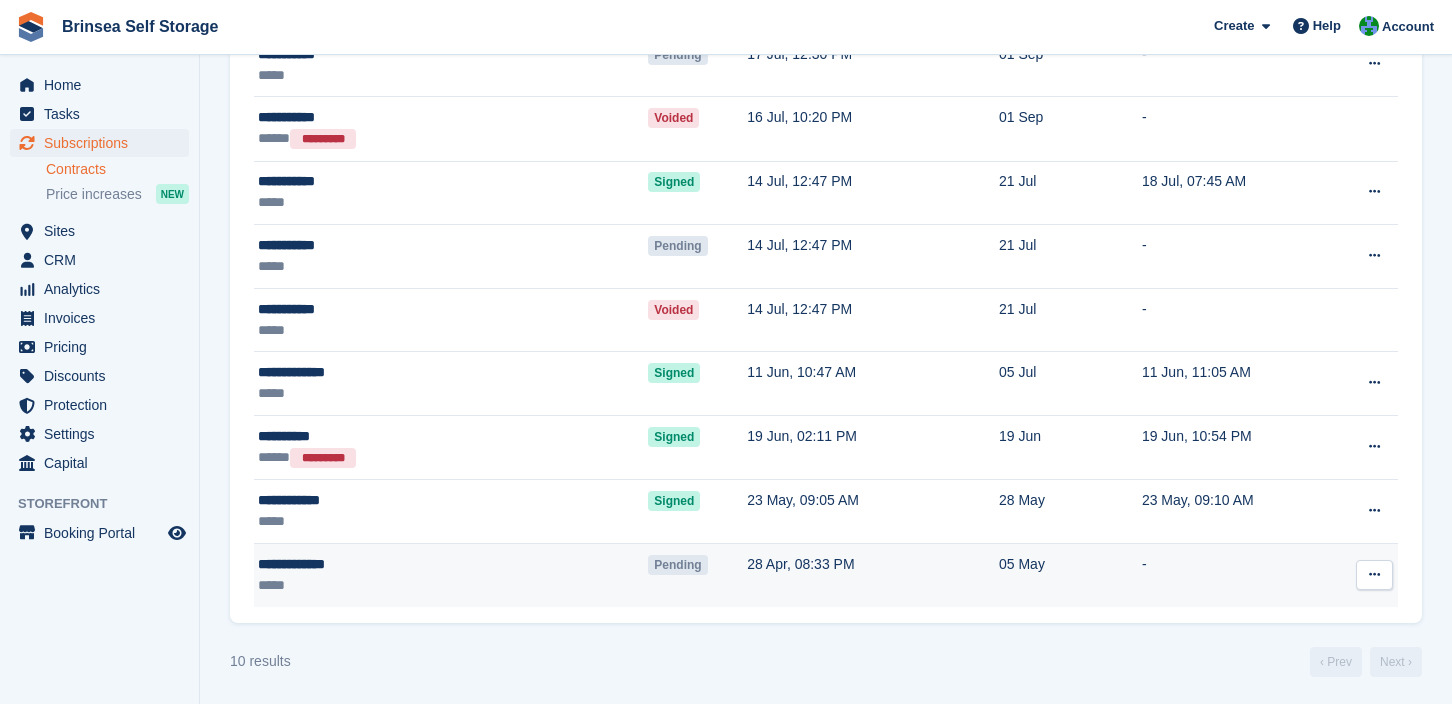 click on "05 May" at bounding box center (1070, 574) 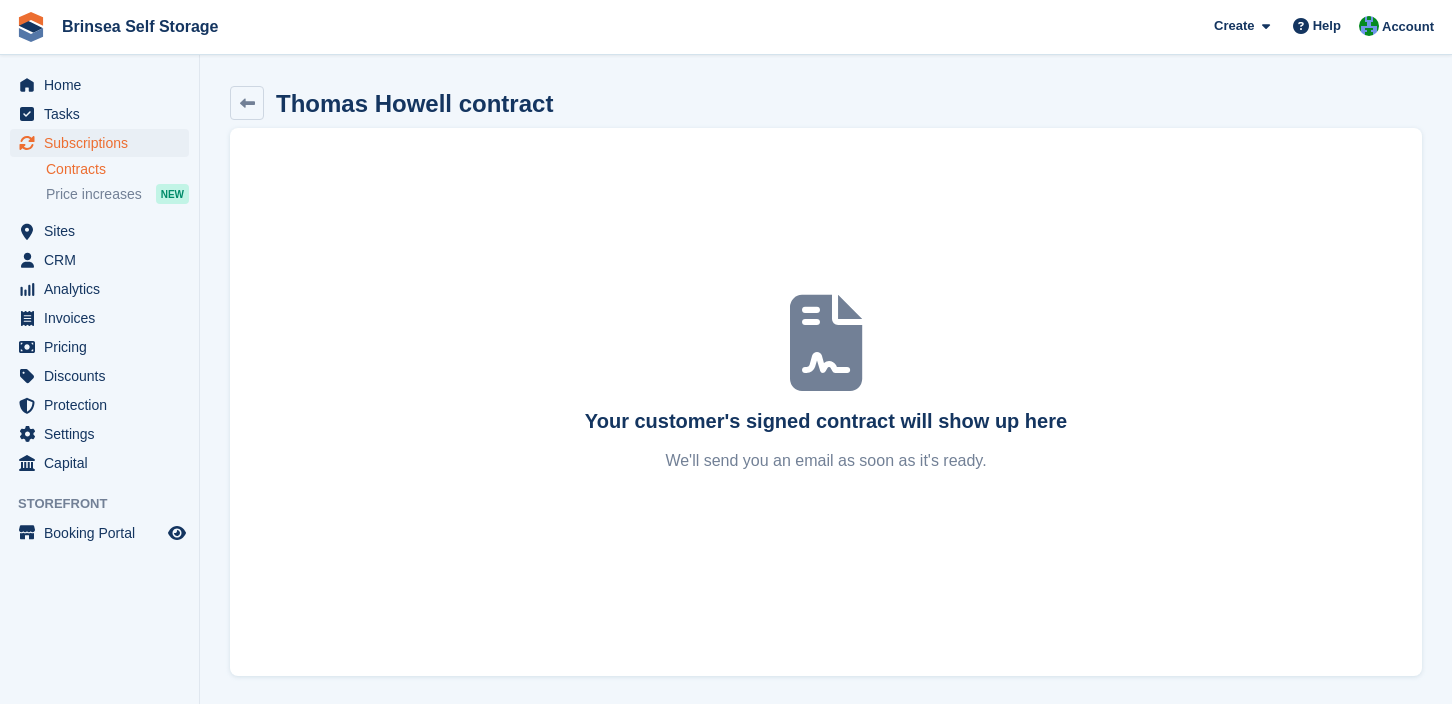 scroll, scrollTop: 0, scrollLeft: 0, axis: both 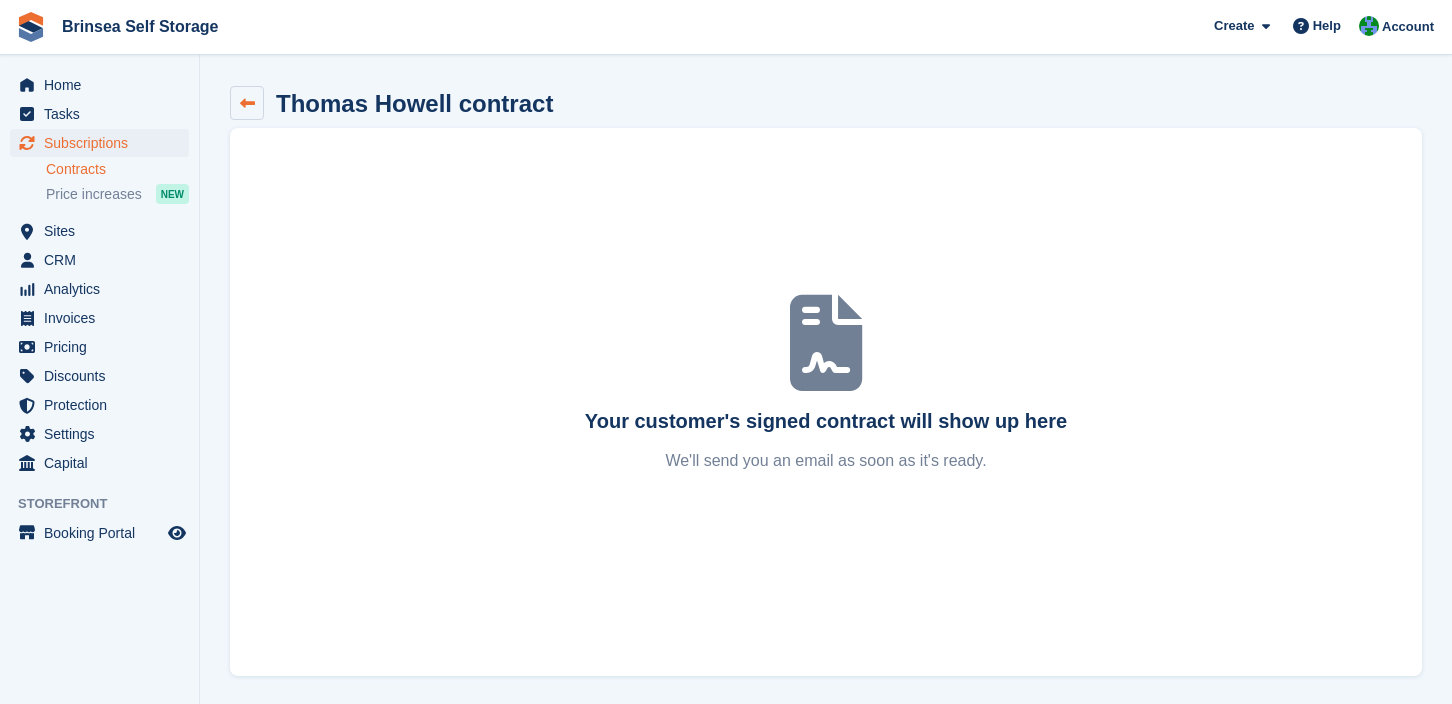 click at bounding box center [247, 103] 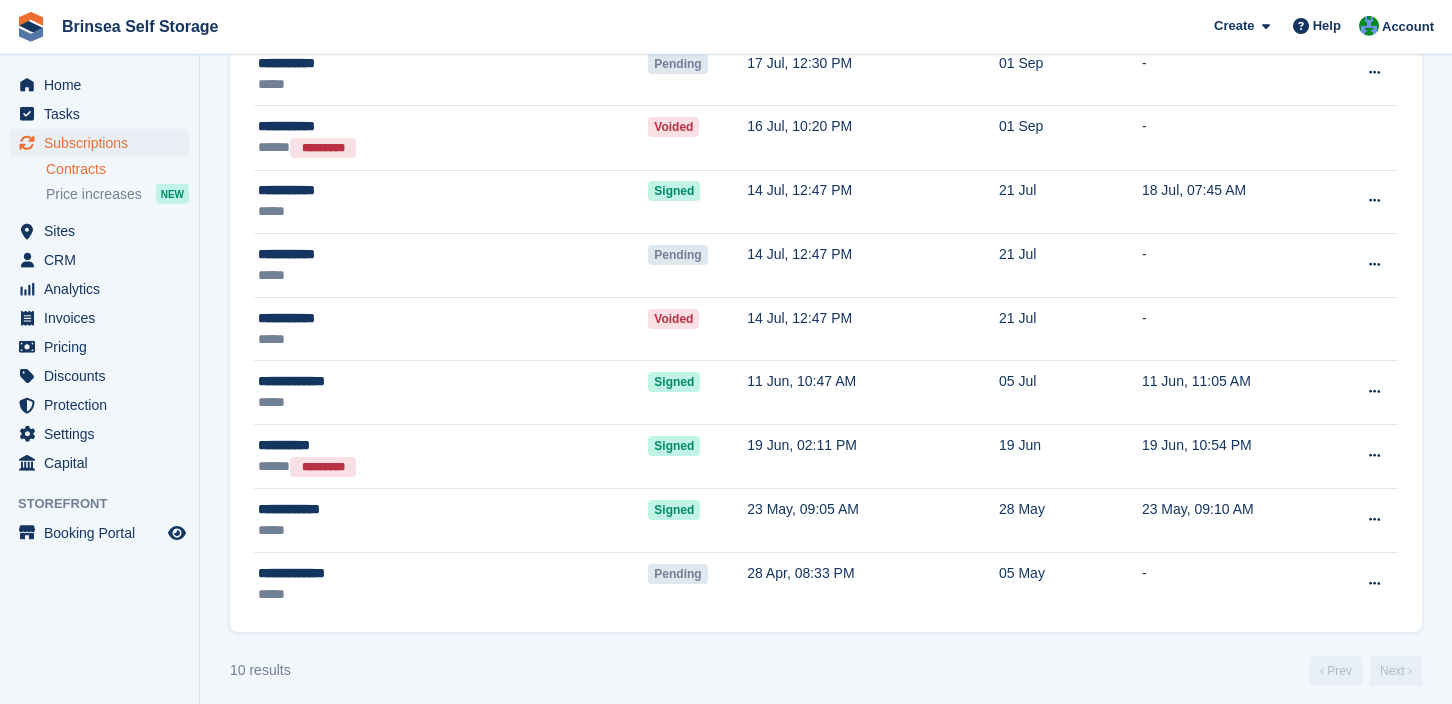 scroll, scrollTop: 340, scrollLeft: 0, axis: vertical 